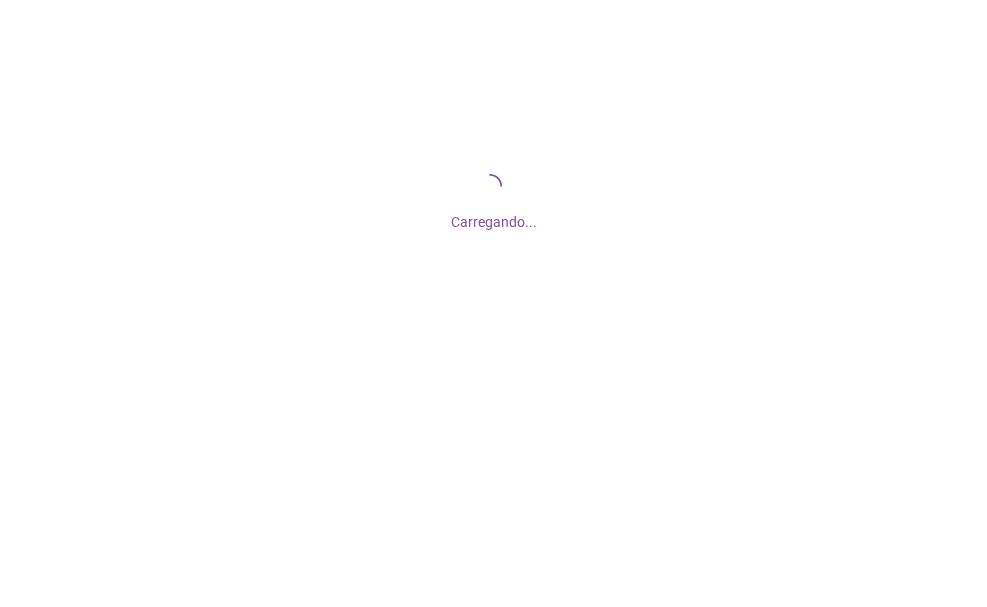 scroll, scrollTop: 0, scrollLeft: 0, axis: both 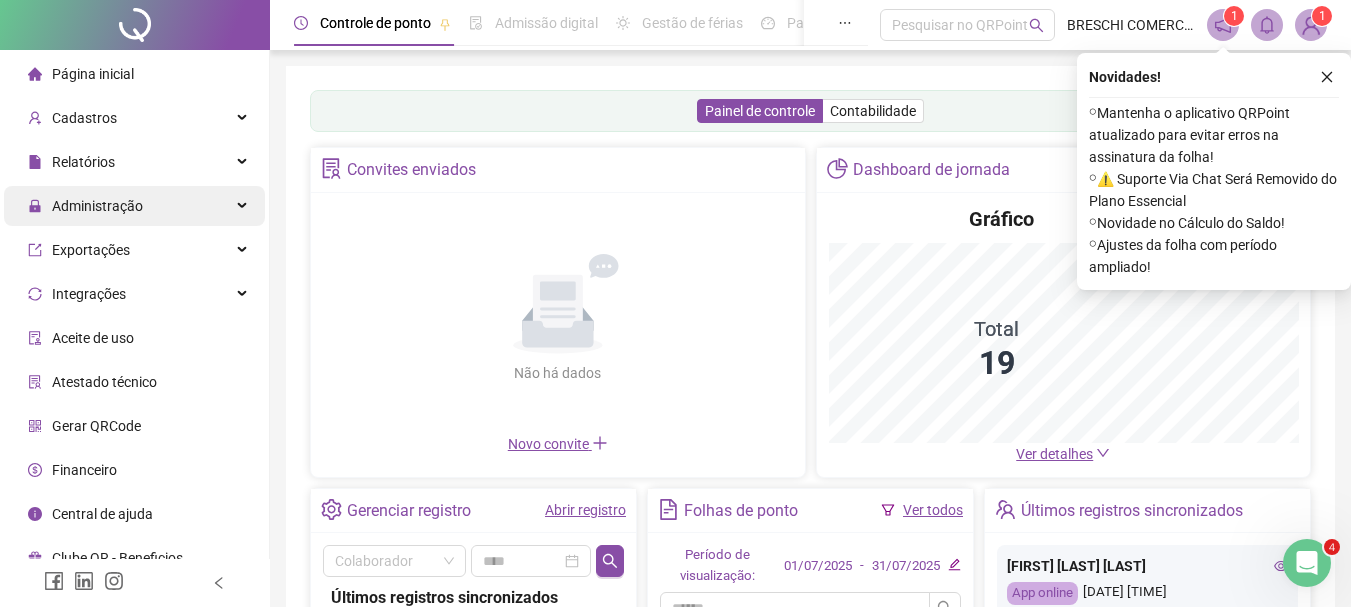 click on "Administração" at bounding box center [134, 206] 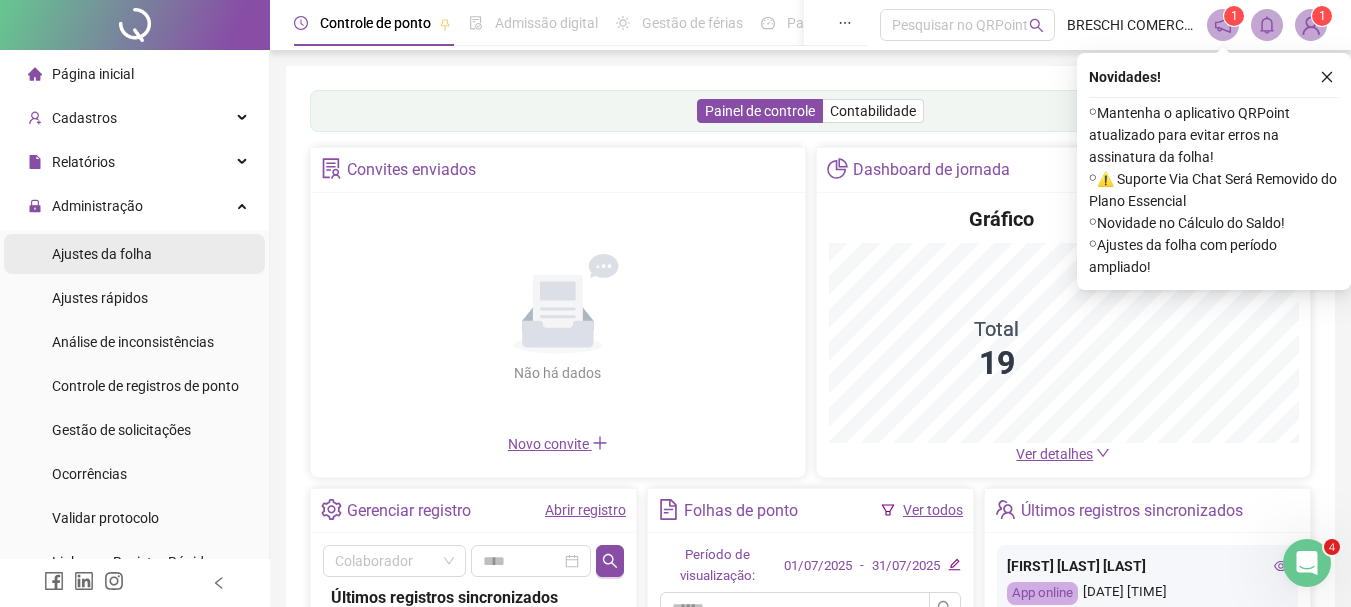 click on "Ajustes da folha" at bounding box center [134, 254] 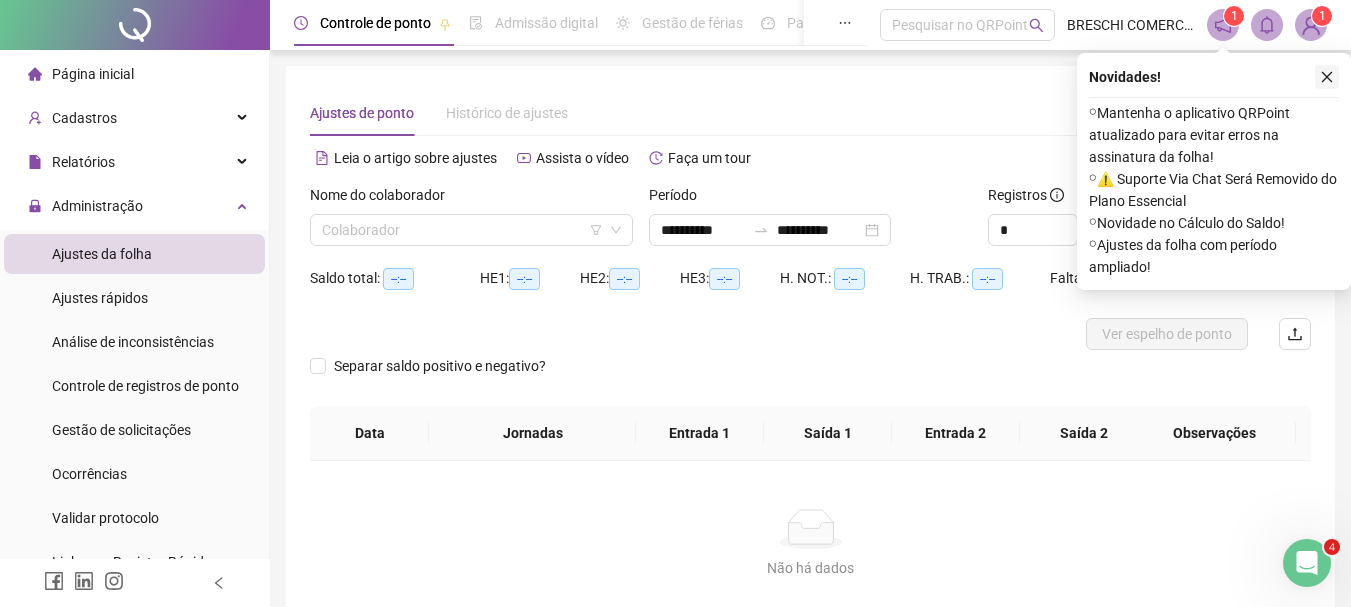 click at bounding box center [1327, 77] 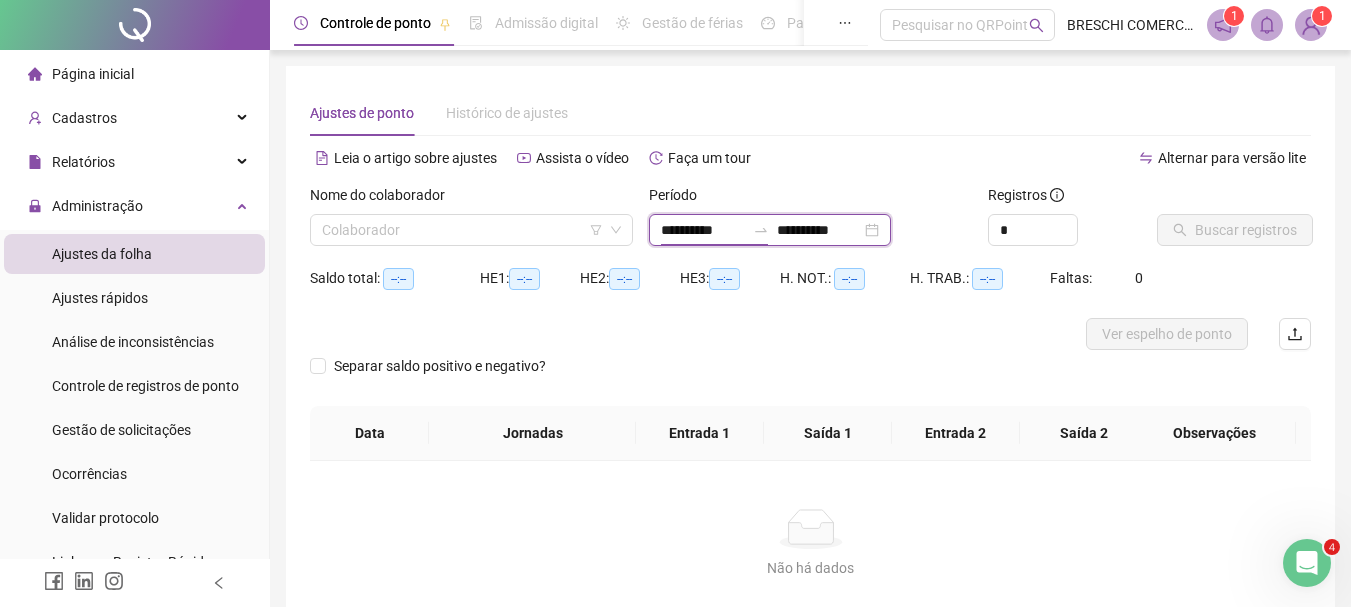 click on "**********" at bounding box center (703, 230) 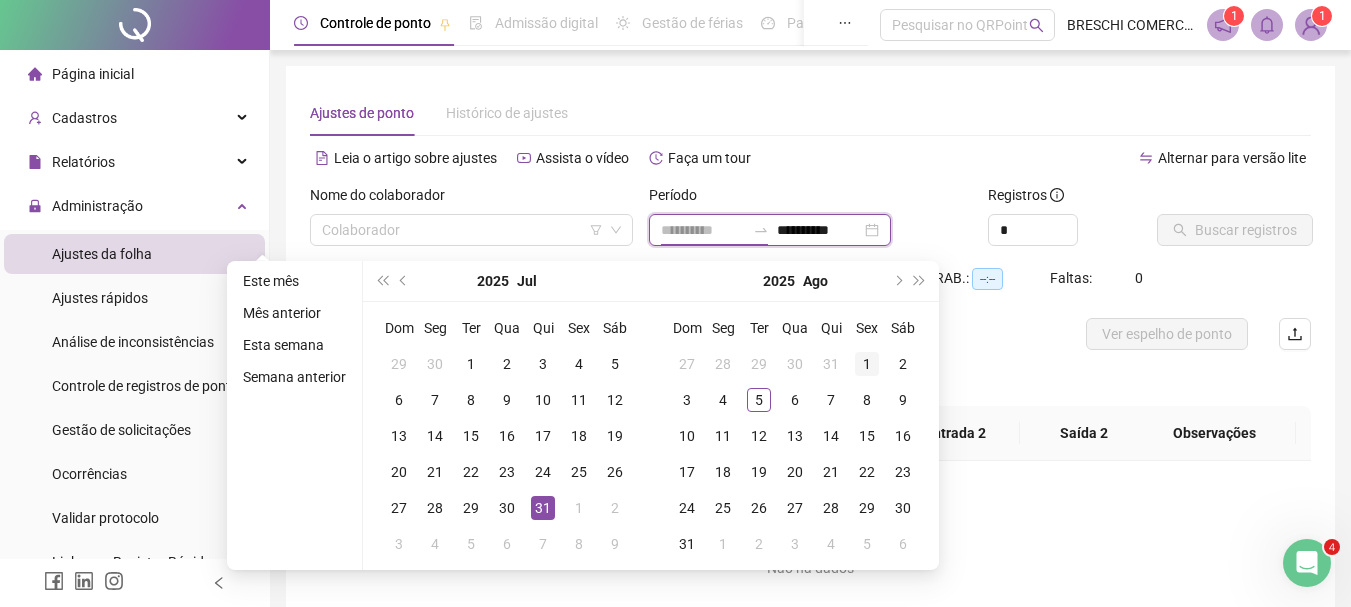 type on "**********" 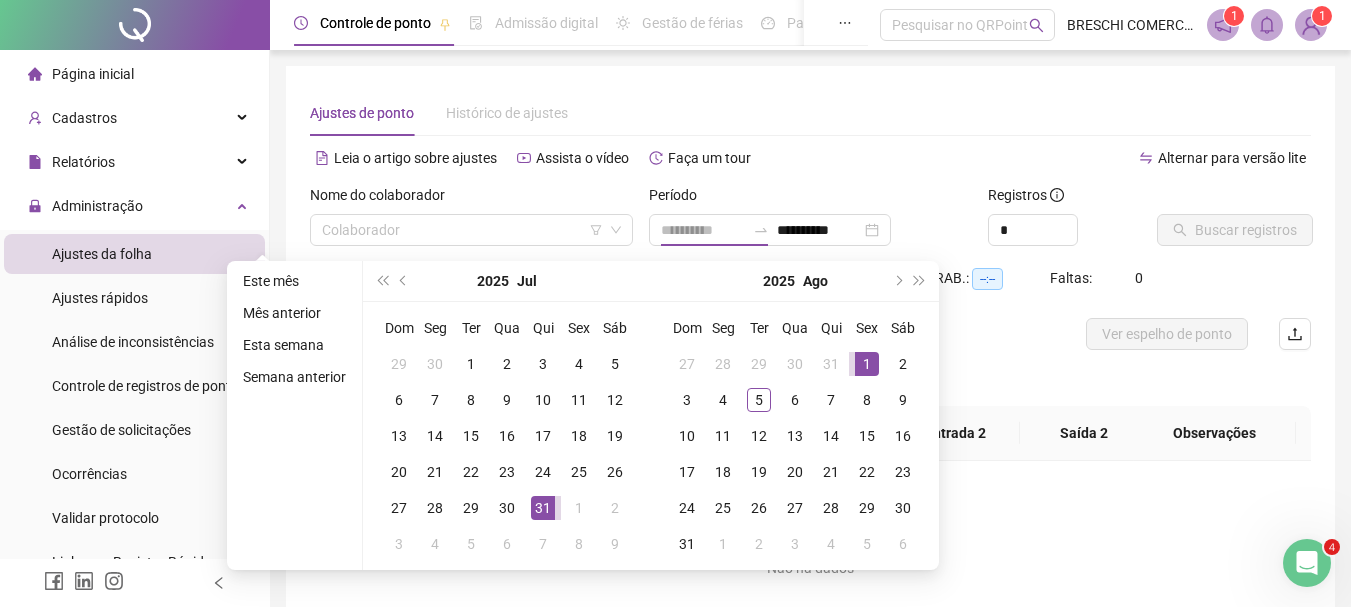 click on "1" at bounding box center [867, 364] 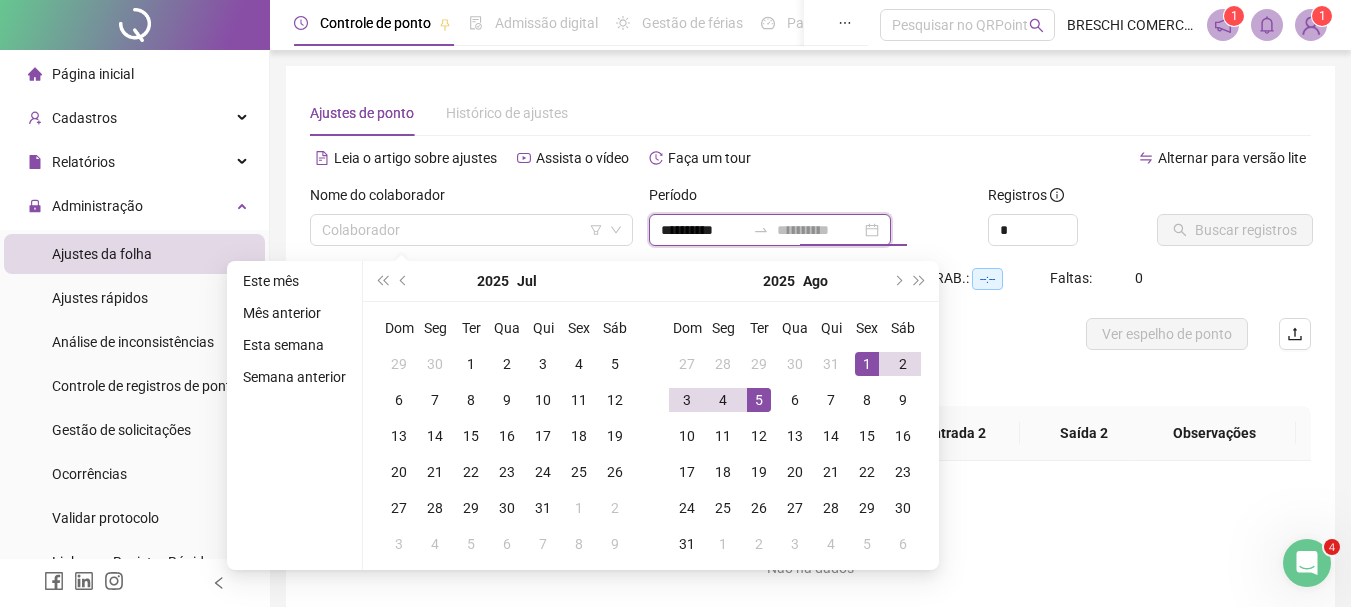 type on "**********" 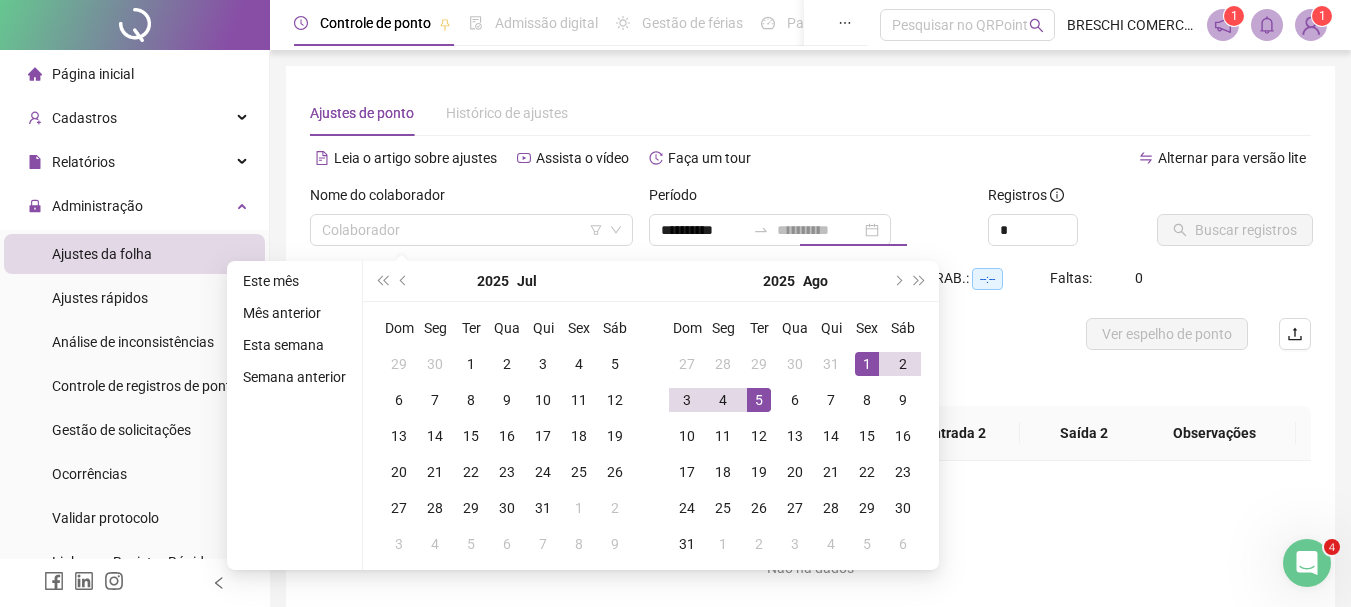 click on "5" at bounding box center (759, 400) 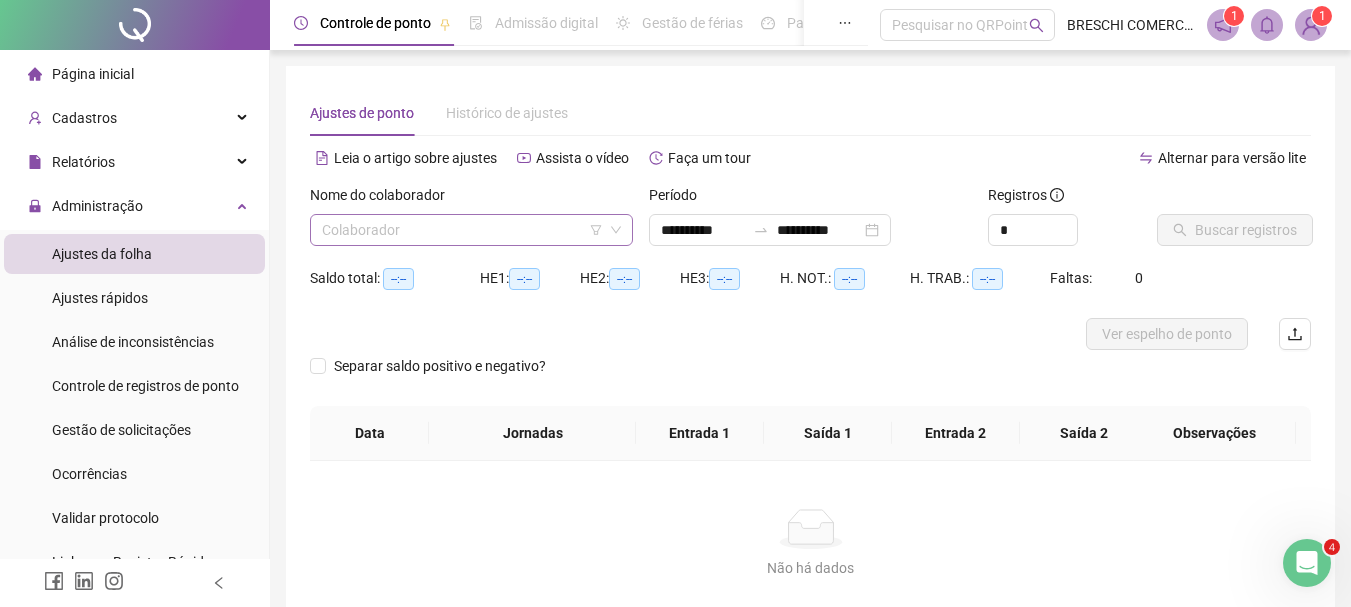 click at bounding box center (462, 230) 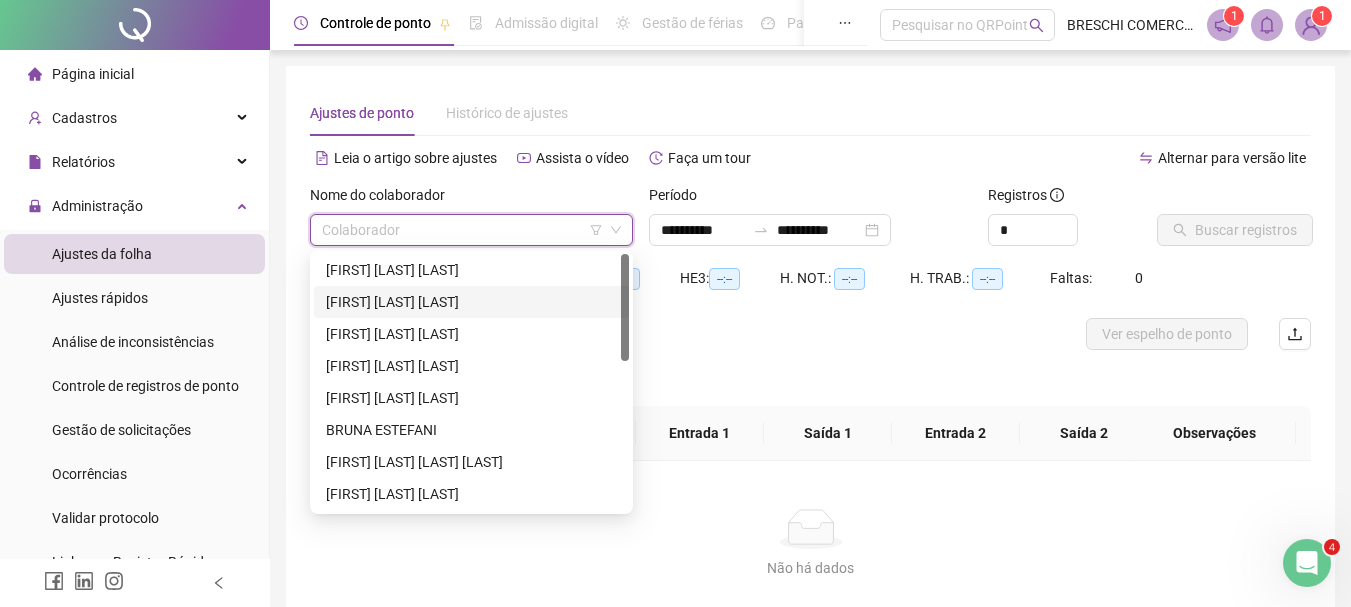 click on "[FIRST] [LAST] [LAST]" at bounding box center [471, 302] 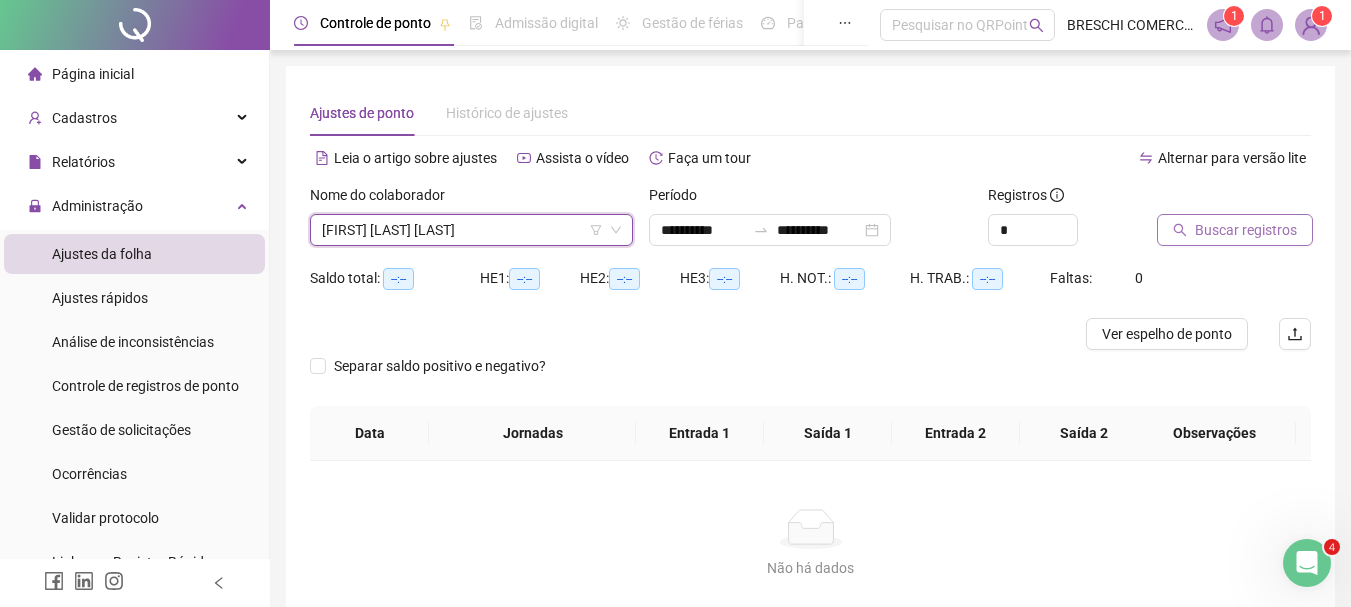 click on "Buscar registros" at bounding box center (1235, 230) 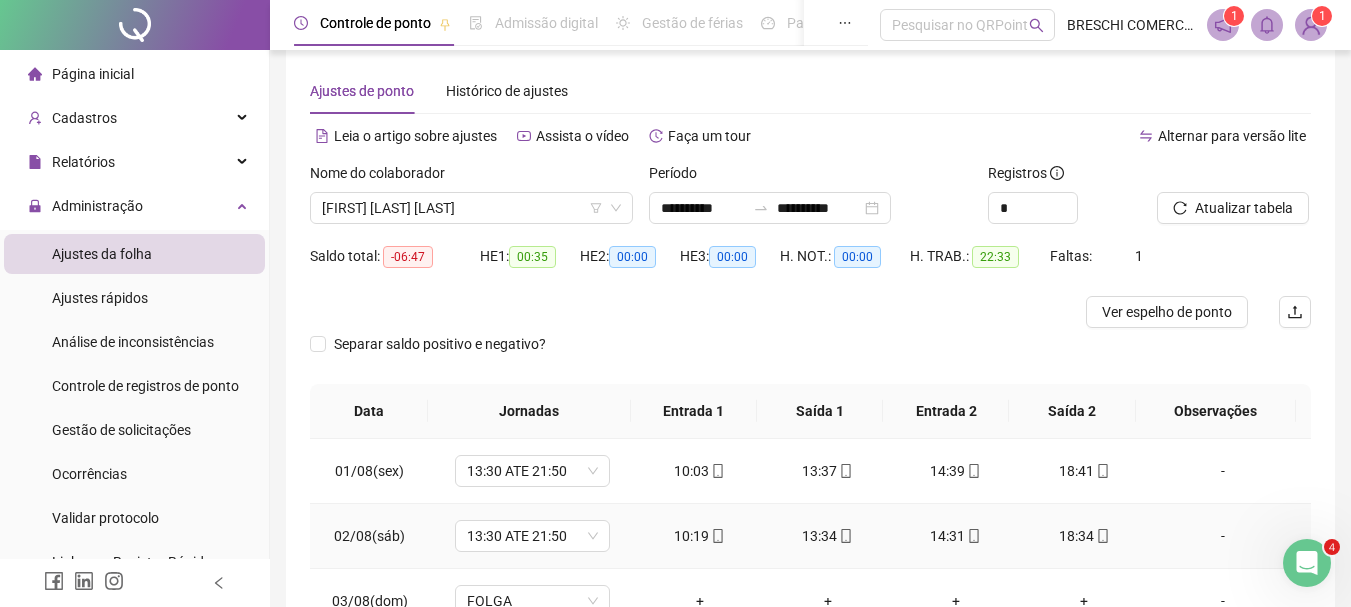 scroll, scrollTop: 0, scrollLeft: 0, axis: both 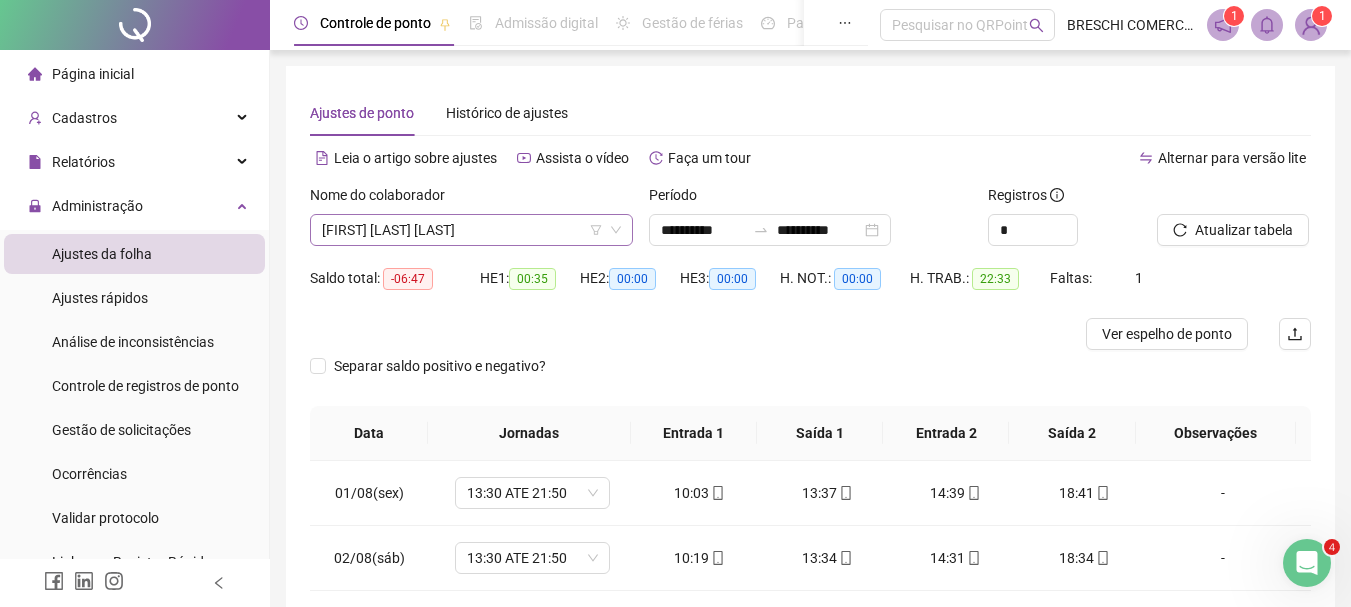 click on "[FIRST] [LAST] [LAST]" at bounding box center [471, 230] 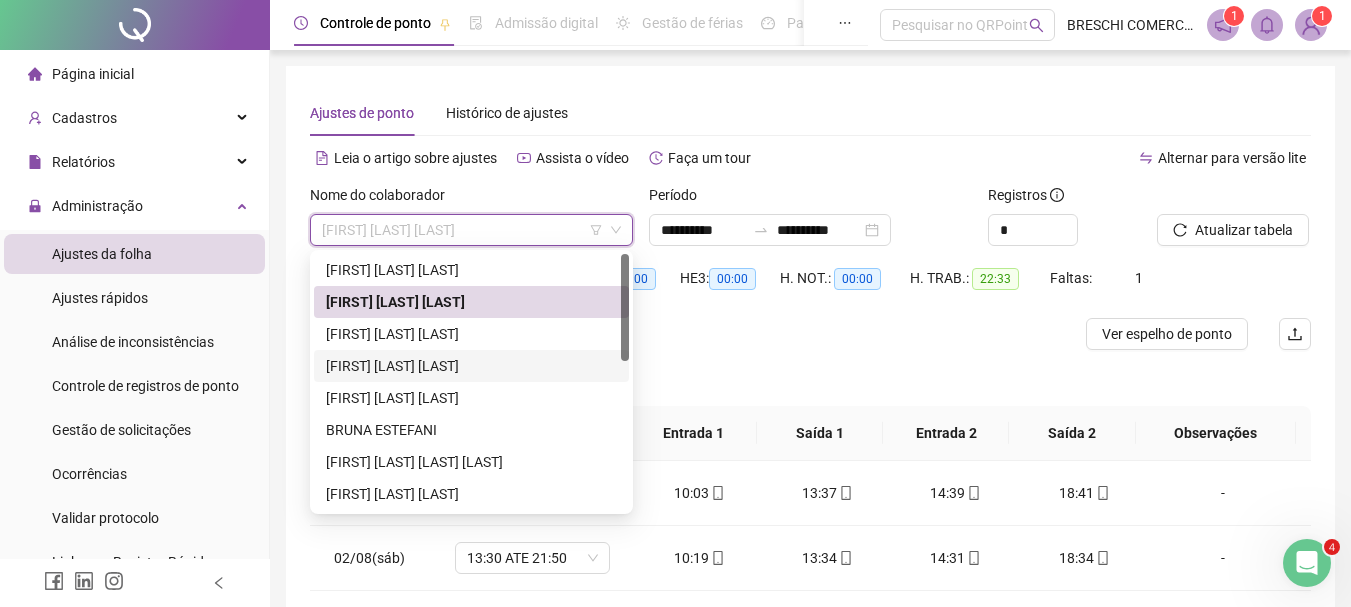 drag, startPoint x: 485, startPoint y: 368, endPoint x: 514, endPoint y: 363, distance: 29.427877 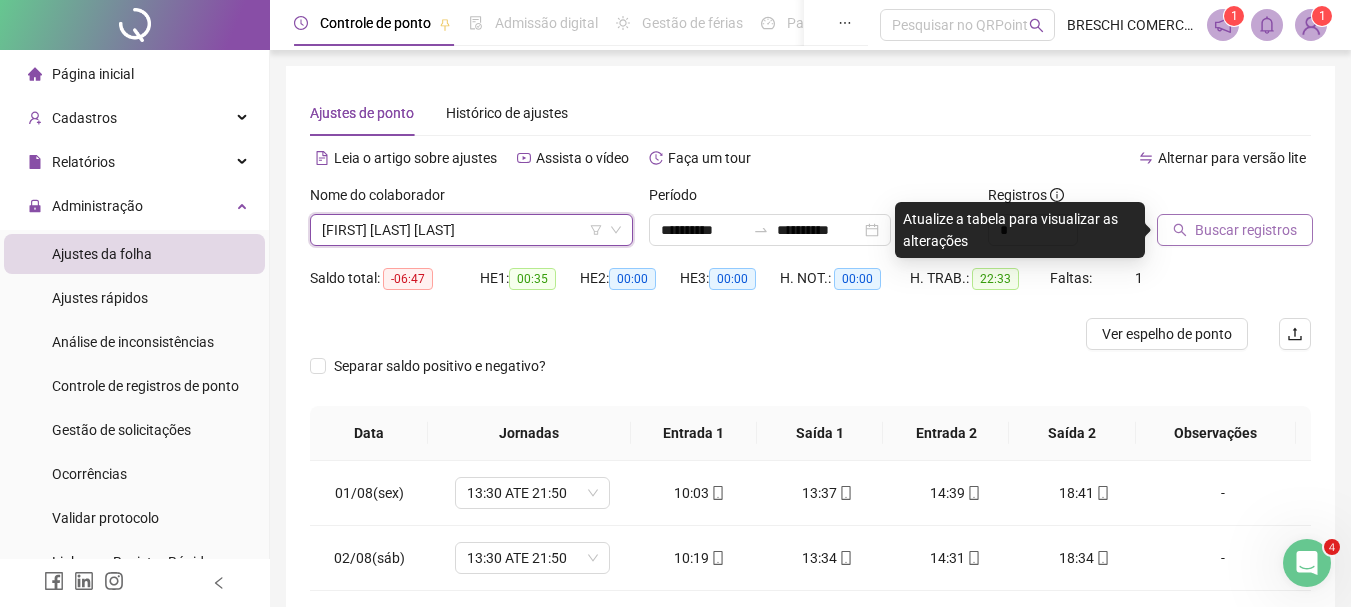 click on "Buscar registros" at bounding box center [1246, 230] 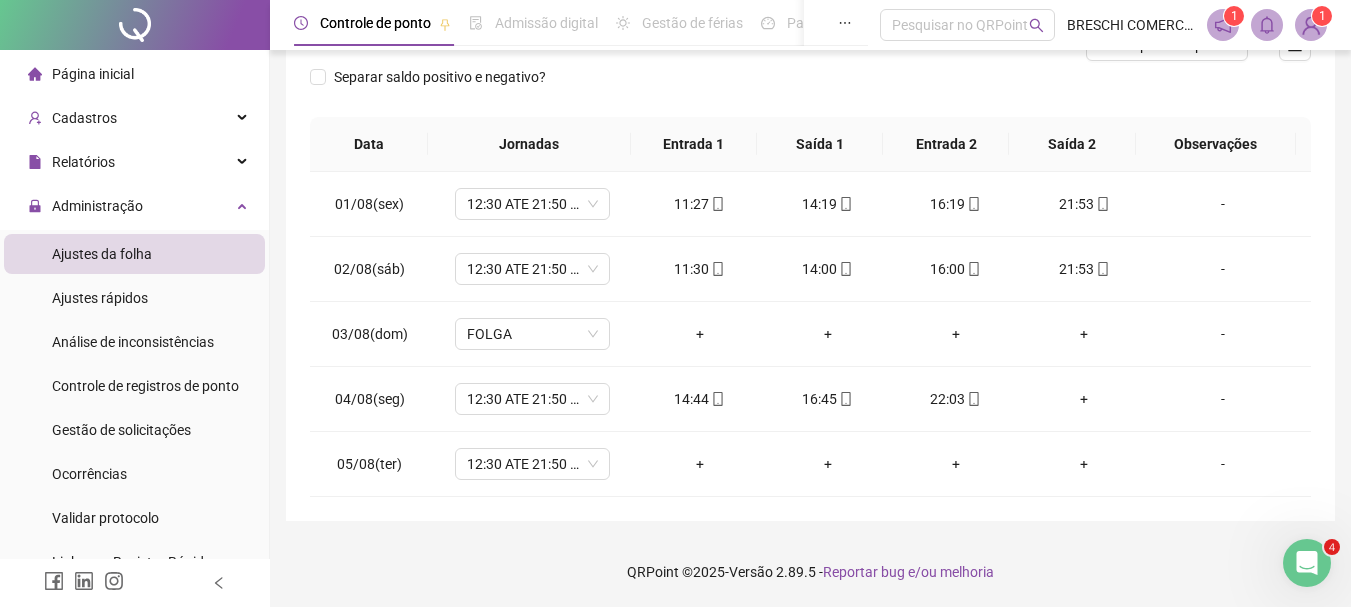 scroll, scrollTop: 0, scrollLeft: 0, axis: both 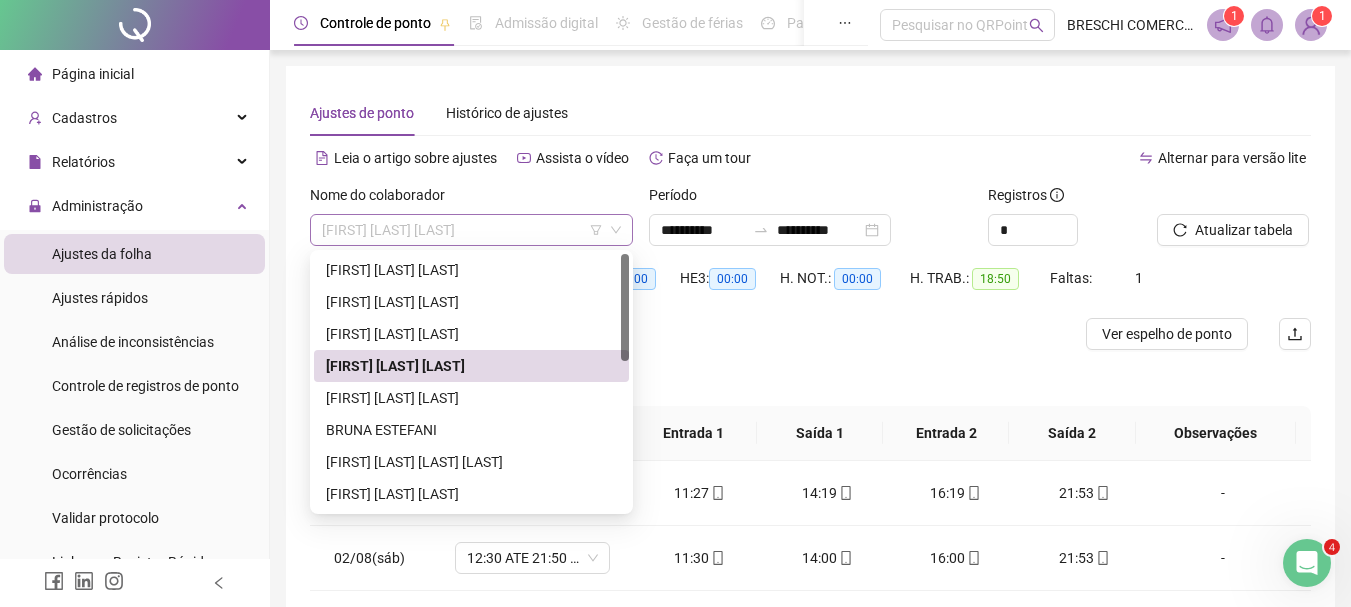 click on "[FIRST] [LAST] [LAST]" at bounding box center [471, 230] 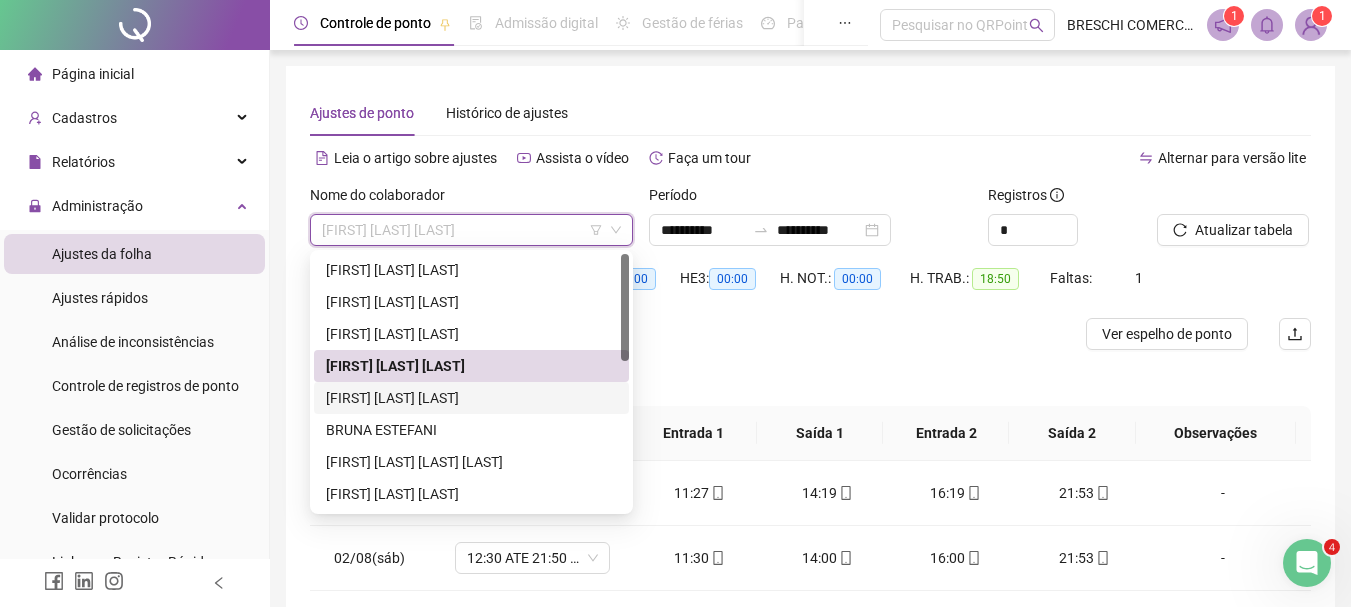 click on "[FIRST] [LAST] [LAST]" at bounding box center (471, 398) 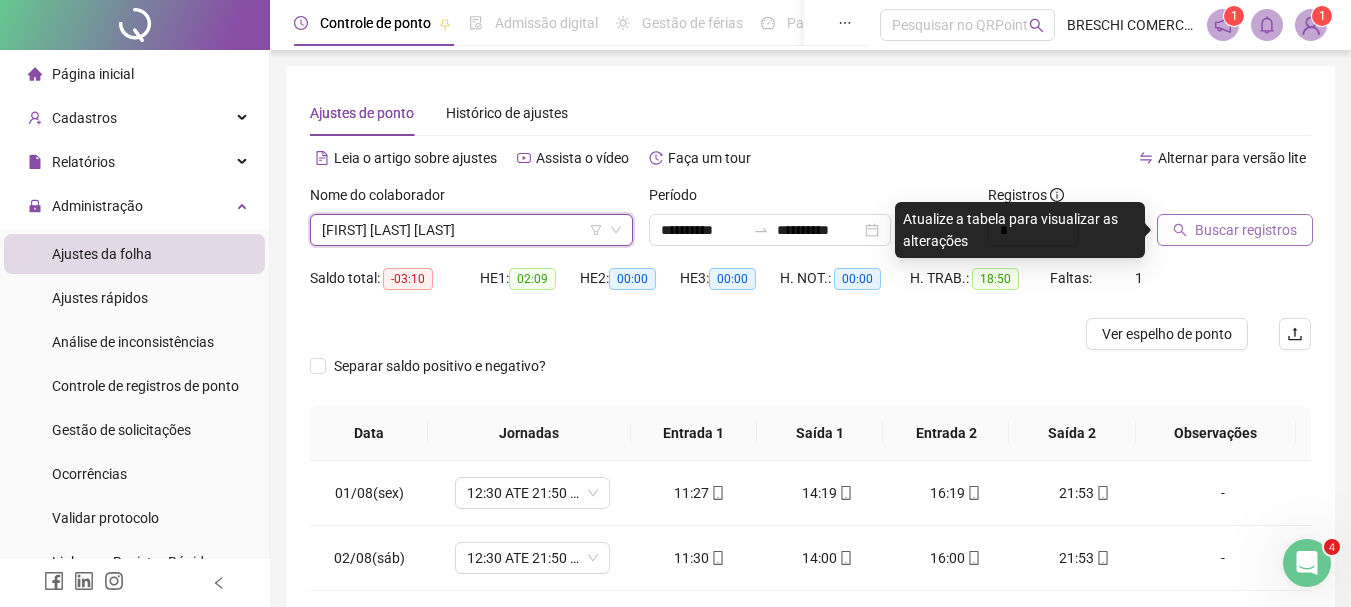 click on "Buscar registros" at bounding box center (1246, 230) 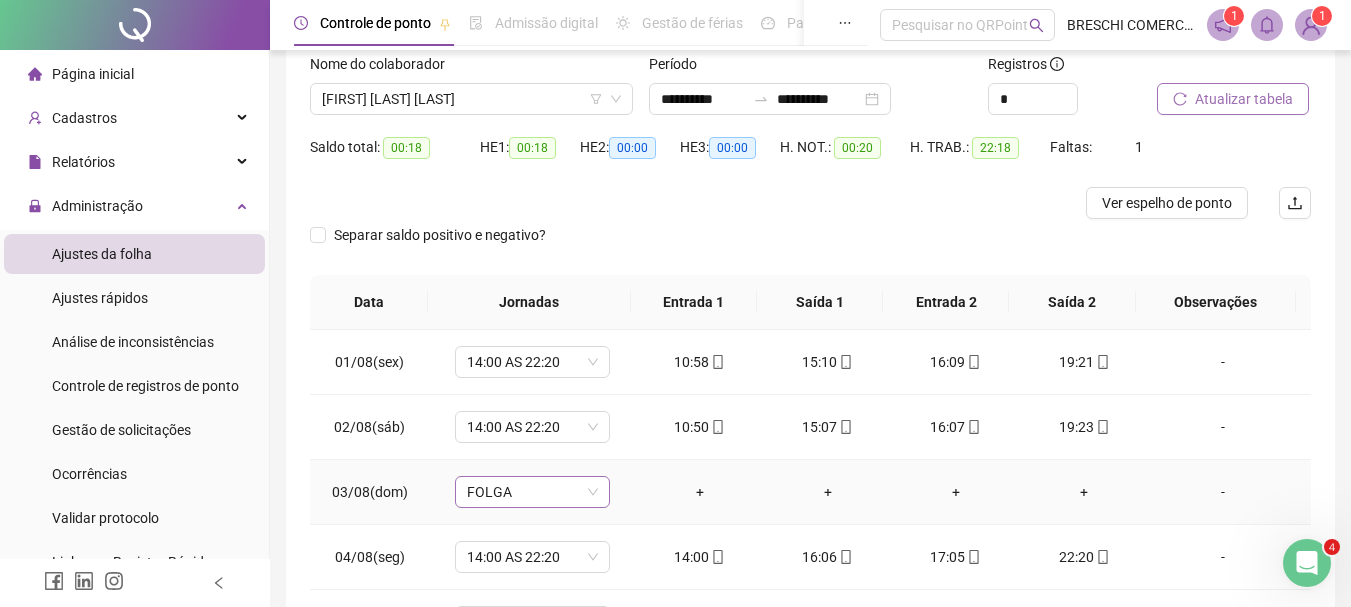 scroll, scrollTop: 0, scrollLeft: 0, axis: both 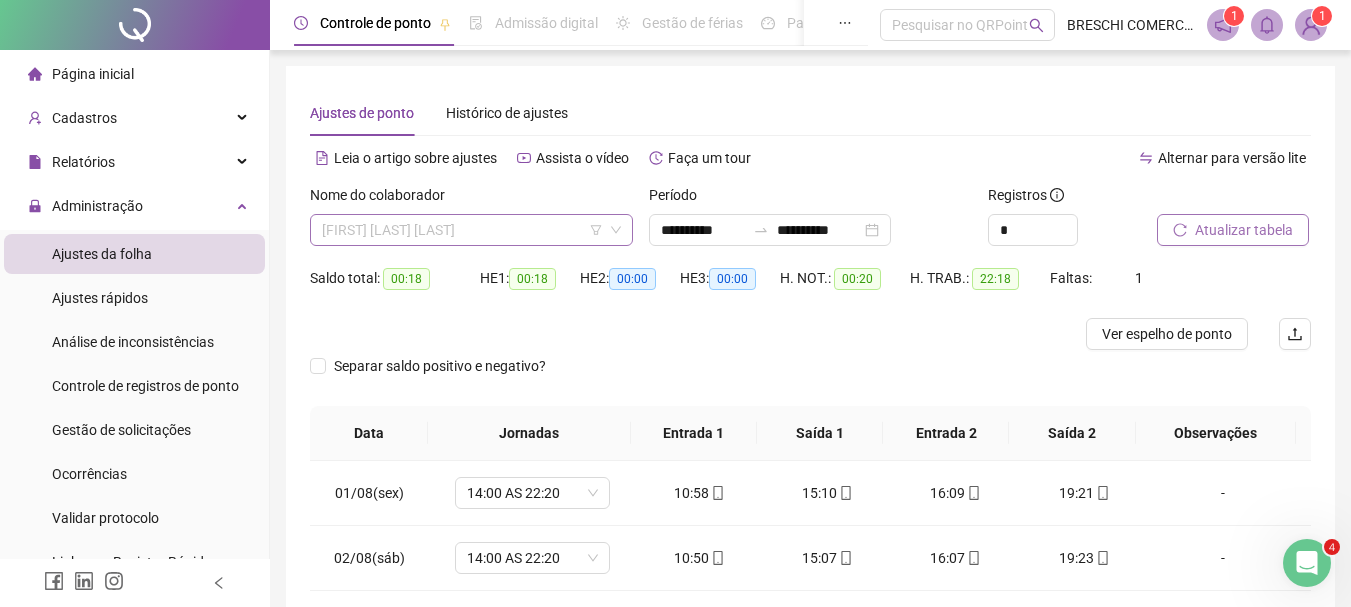 click on "[FIRST] [LAST] [LAST]" at bounding box center (471, 230) 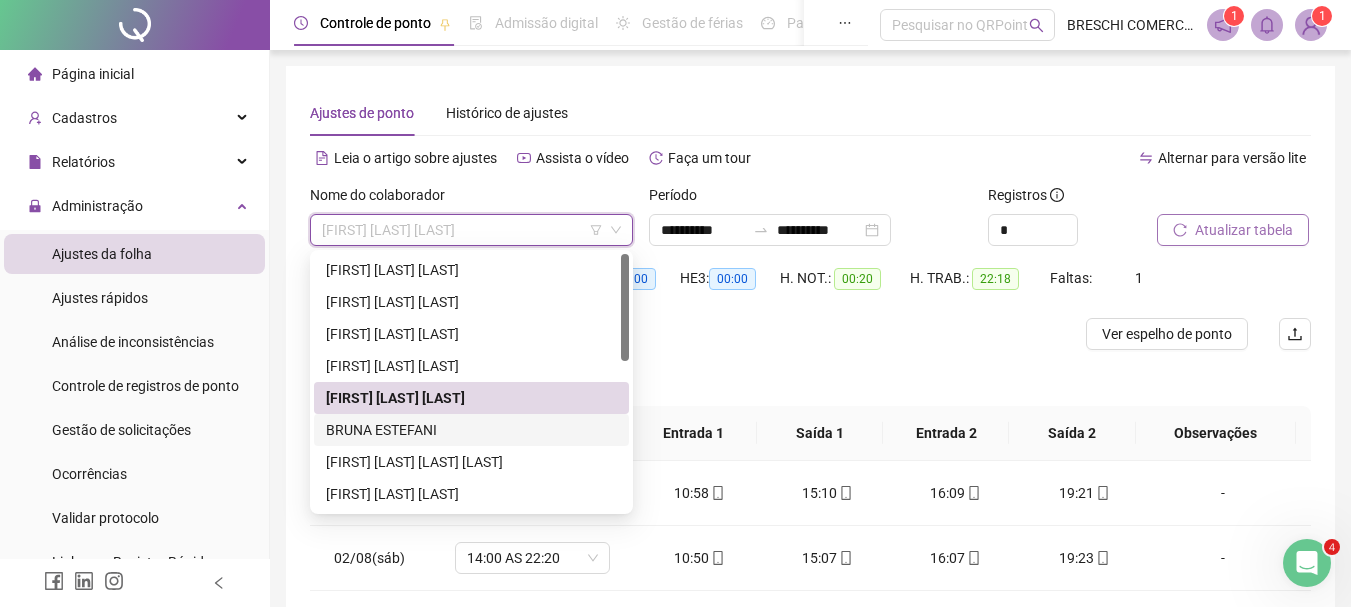 click on "Separar saldo positivo e negativo?" at bounding box center [810, 378] 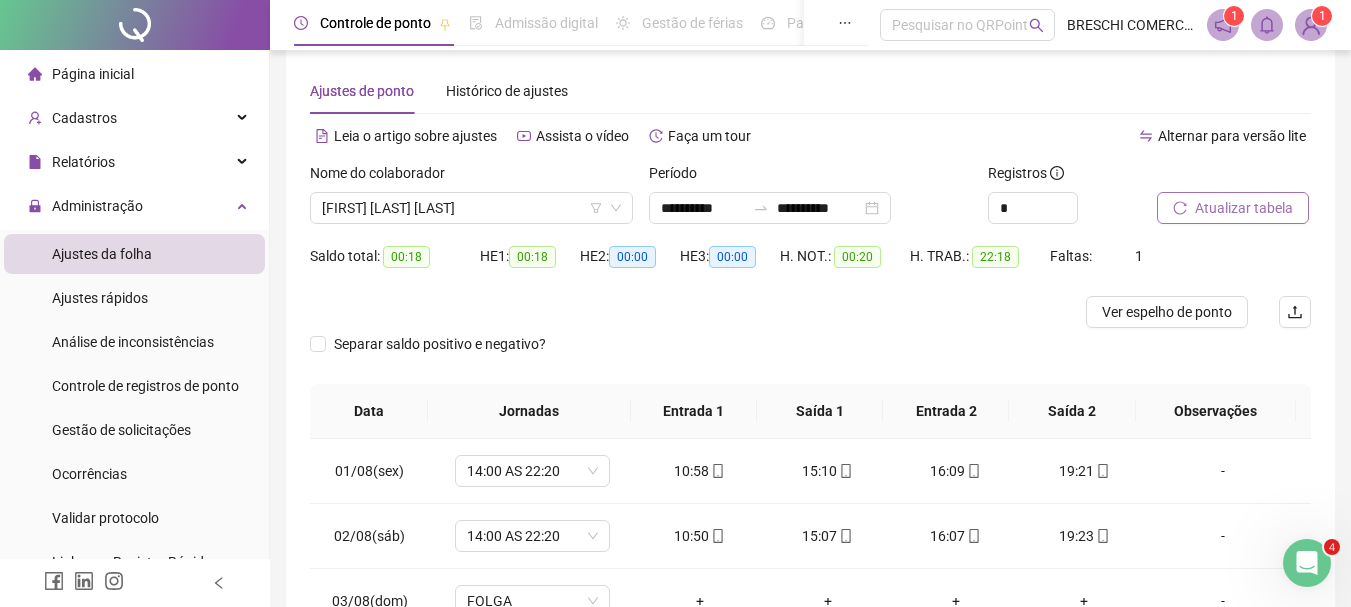 scroll, scrollTop: 0, scrollLeft: 0, axis: both 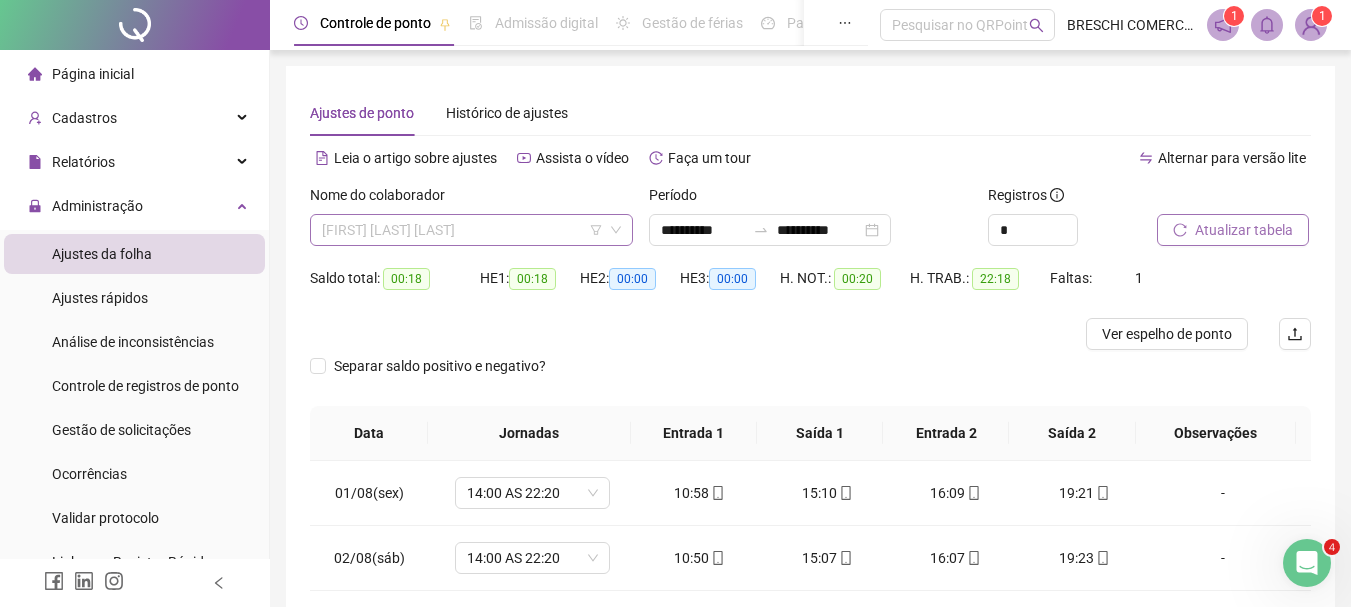 click on "[FIRST] [LAST] [LAST]" at bounding box center [471, 230] 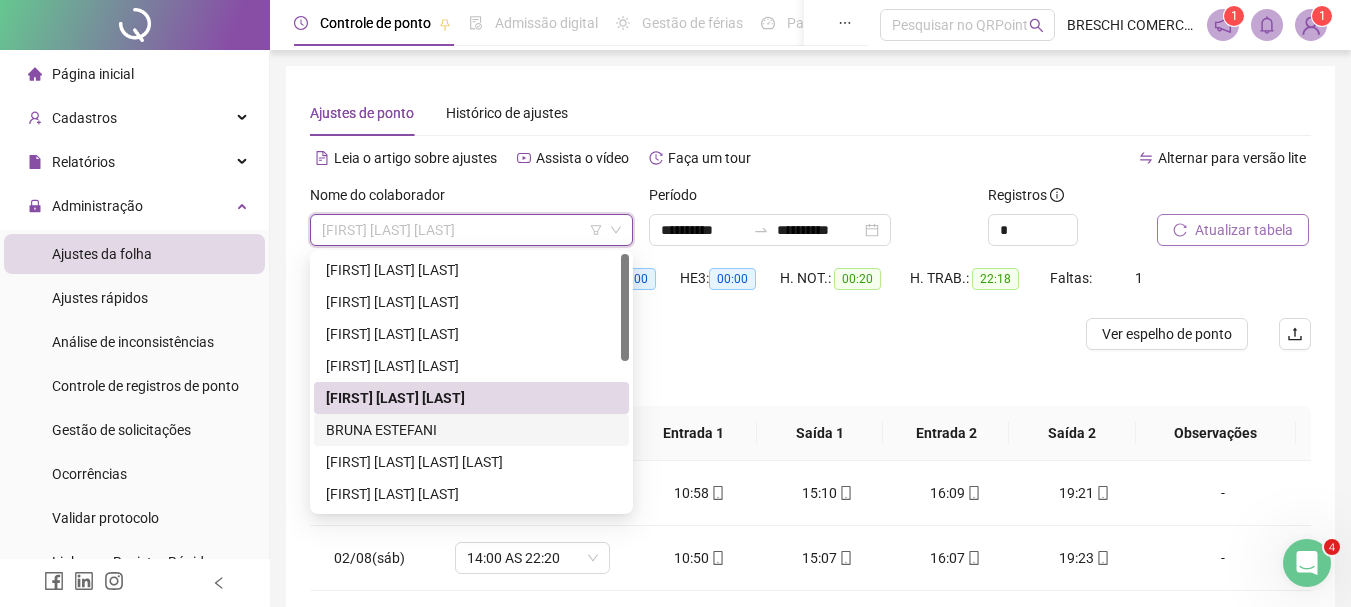 click on "BRUNA ESTEFANI" at bounding box center (471, 430) 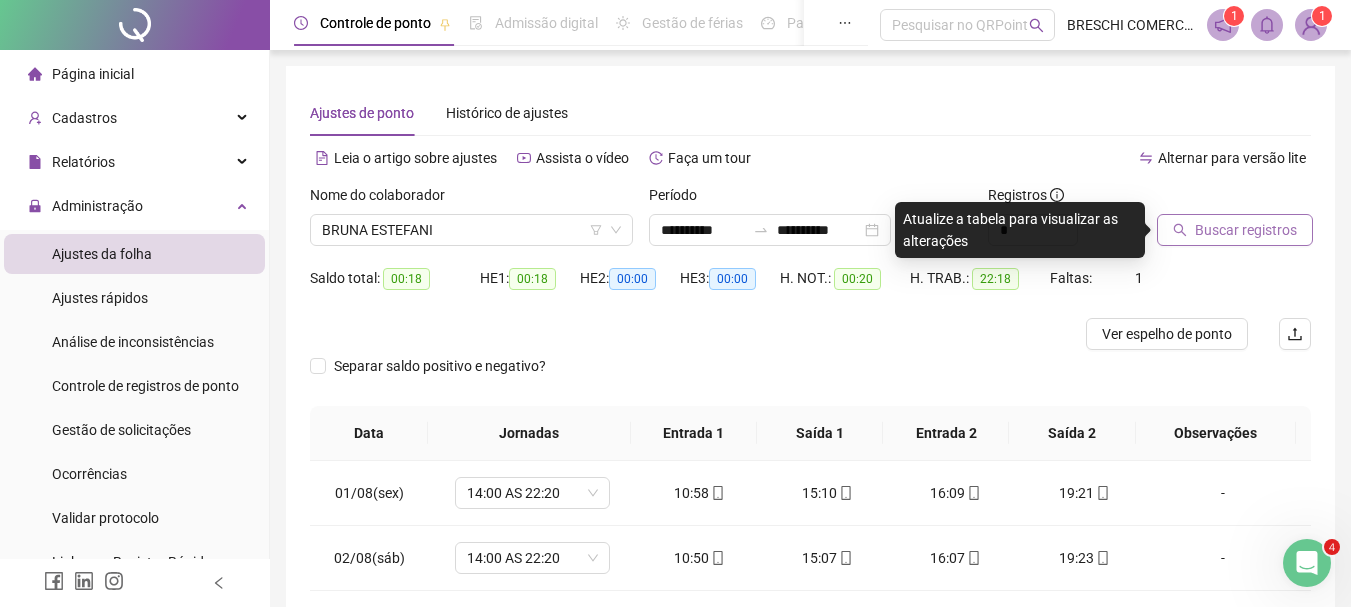 click on "Buscar registros" at bounding box center [1246, 230] 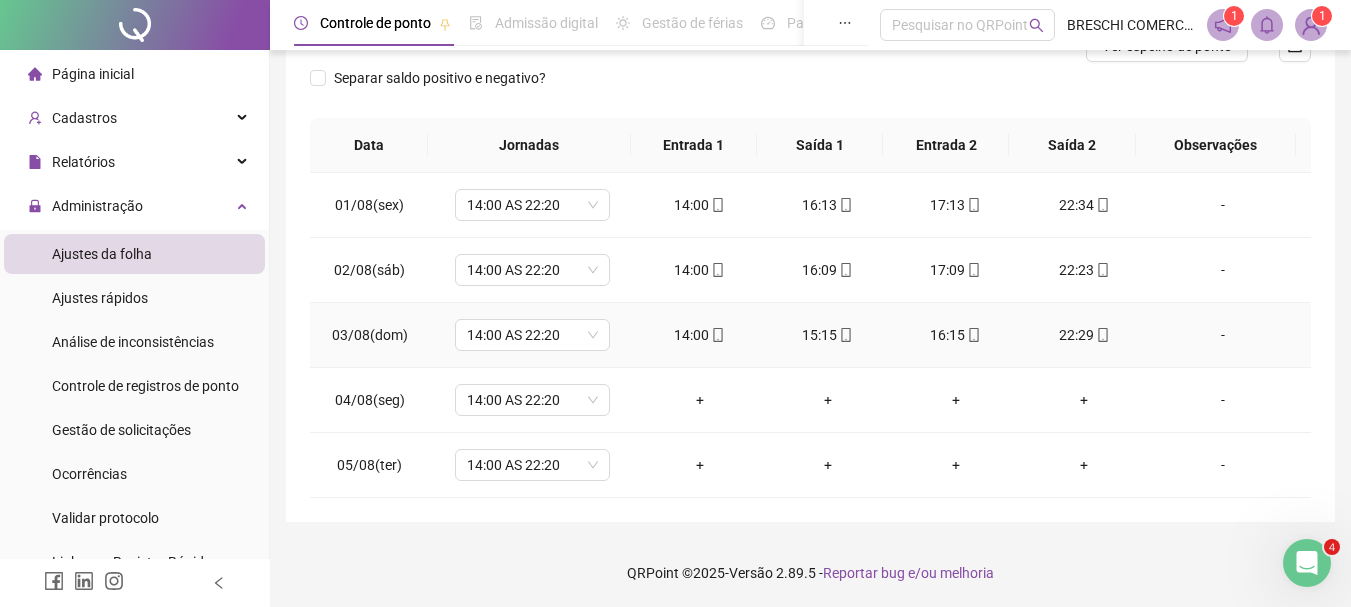 scroll, scrollTop: 289, scrollLeft: 0, axis: vertical 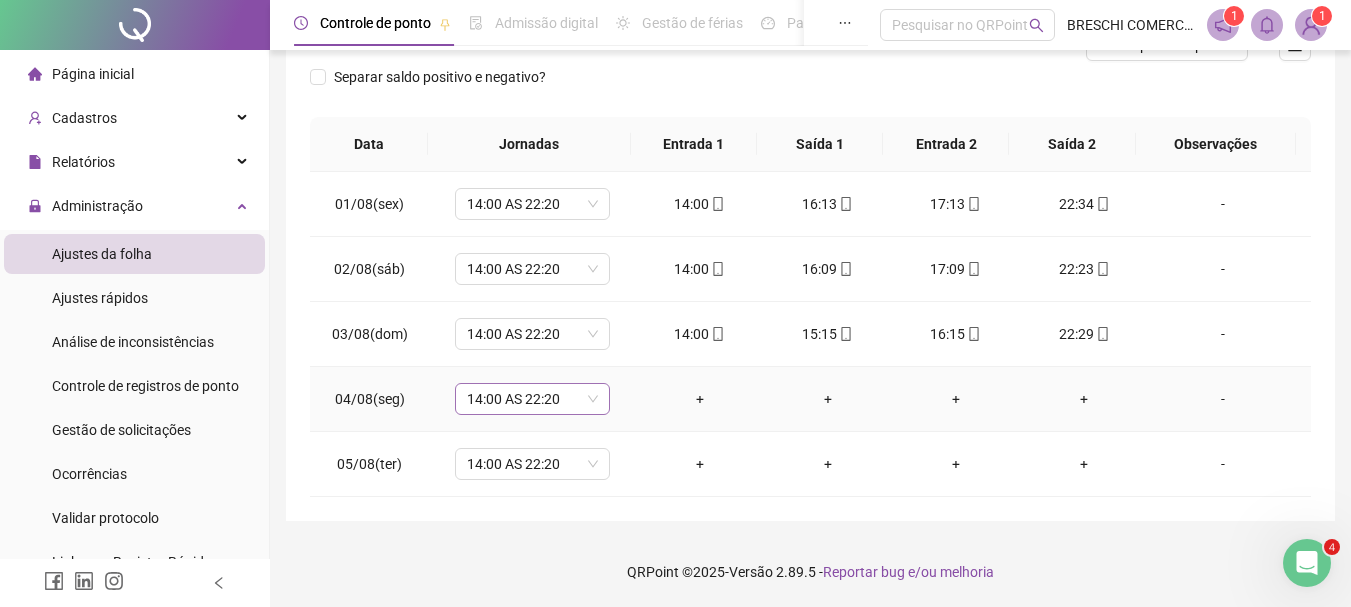 click on "14:00 AS 22:20" at bounding box center [532, 399] 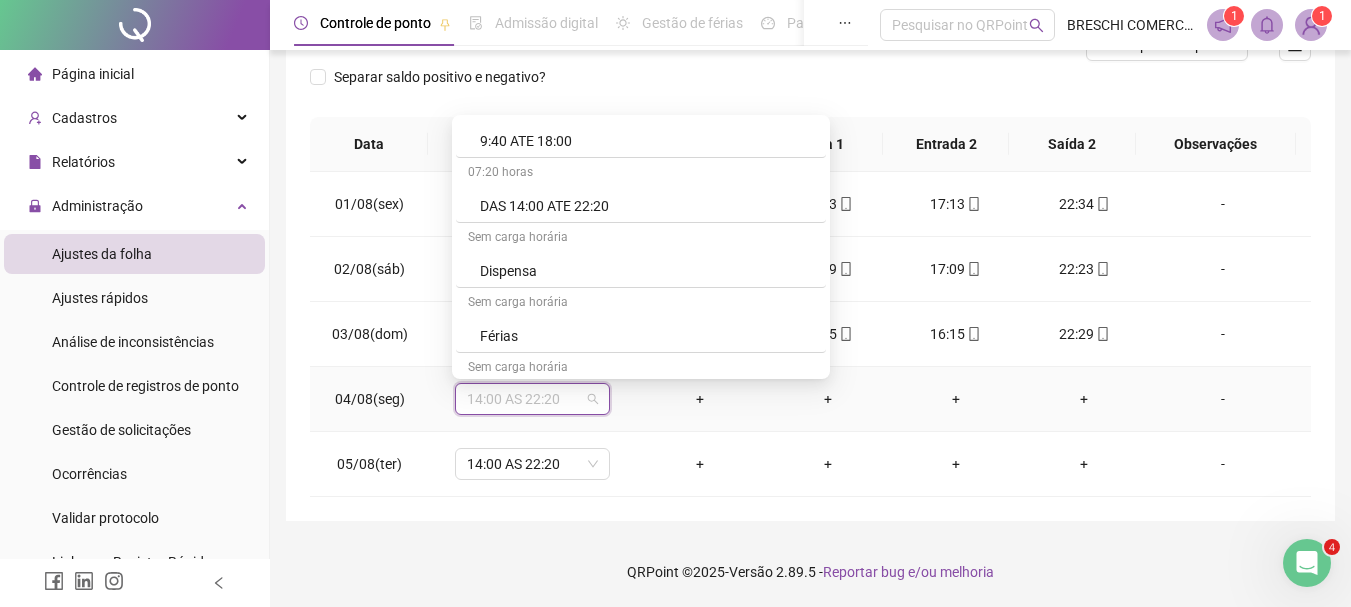 scroll, scrollTop: 6600, scrollLeft: 0, axis: vertical 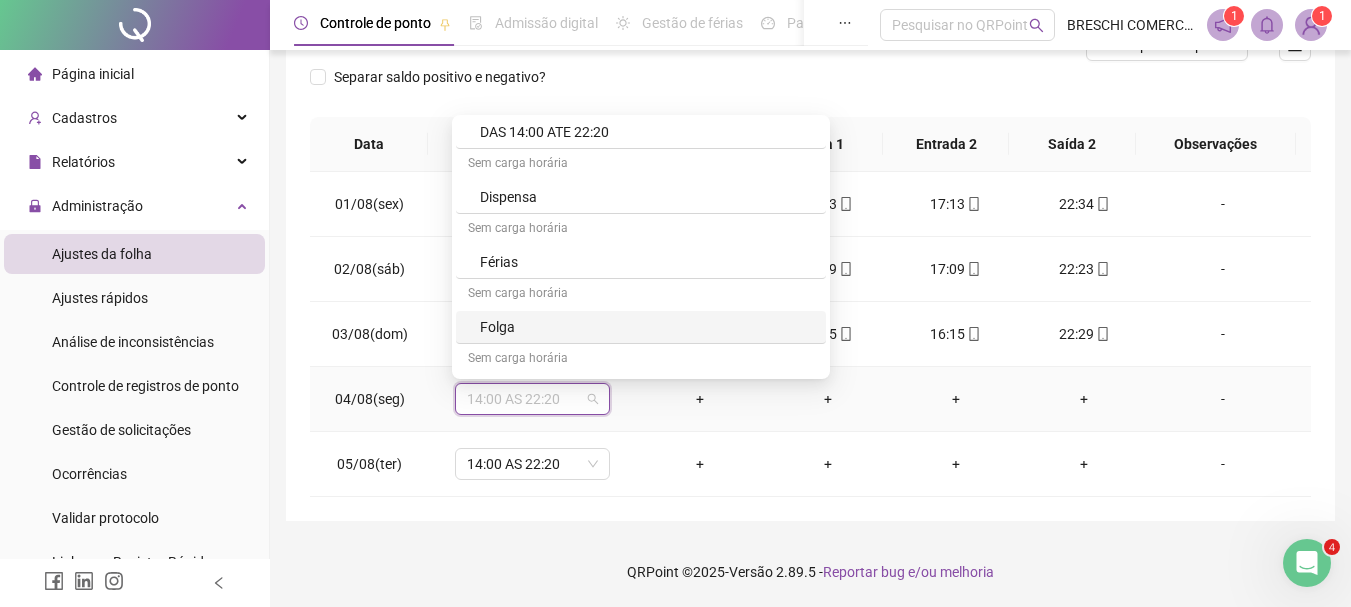 click on "Folga" at bounding box center (647, 327) 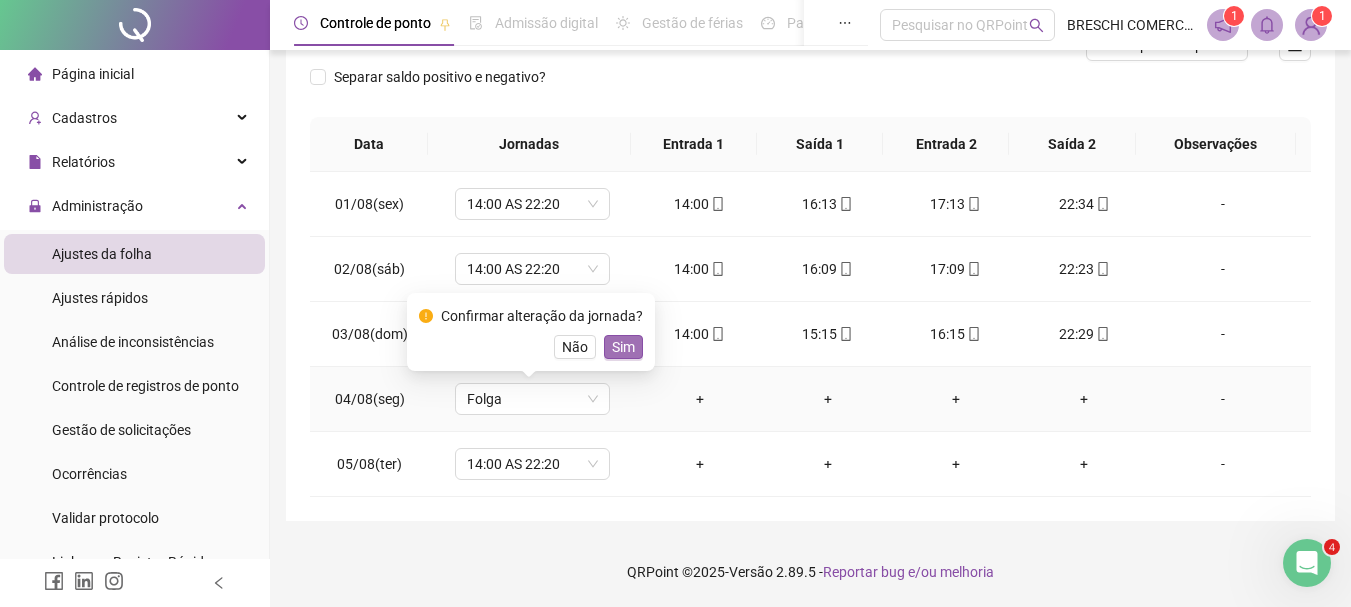 click on "Sim" at bounding box center [623, 347] 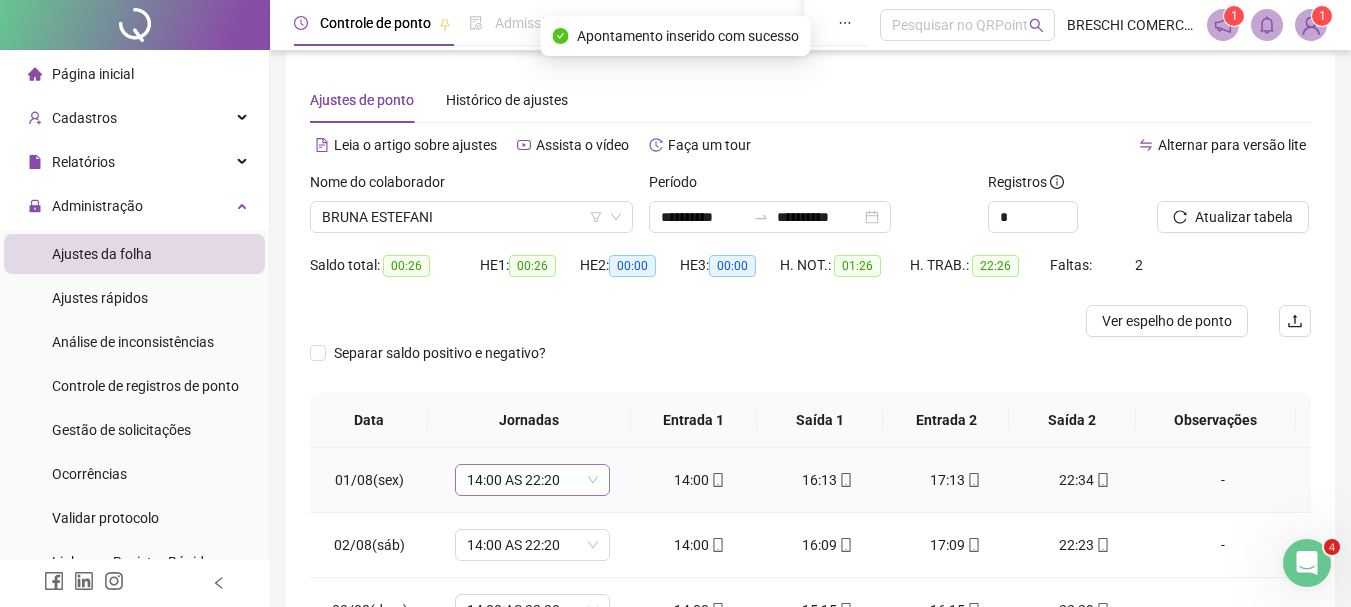 scroll, scrollTop: 0, scrollLeft: 0, axis: both 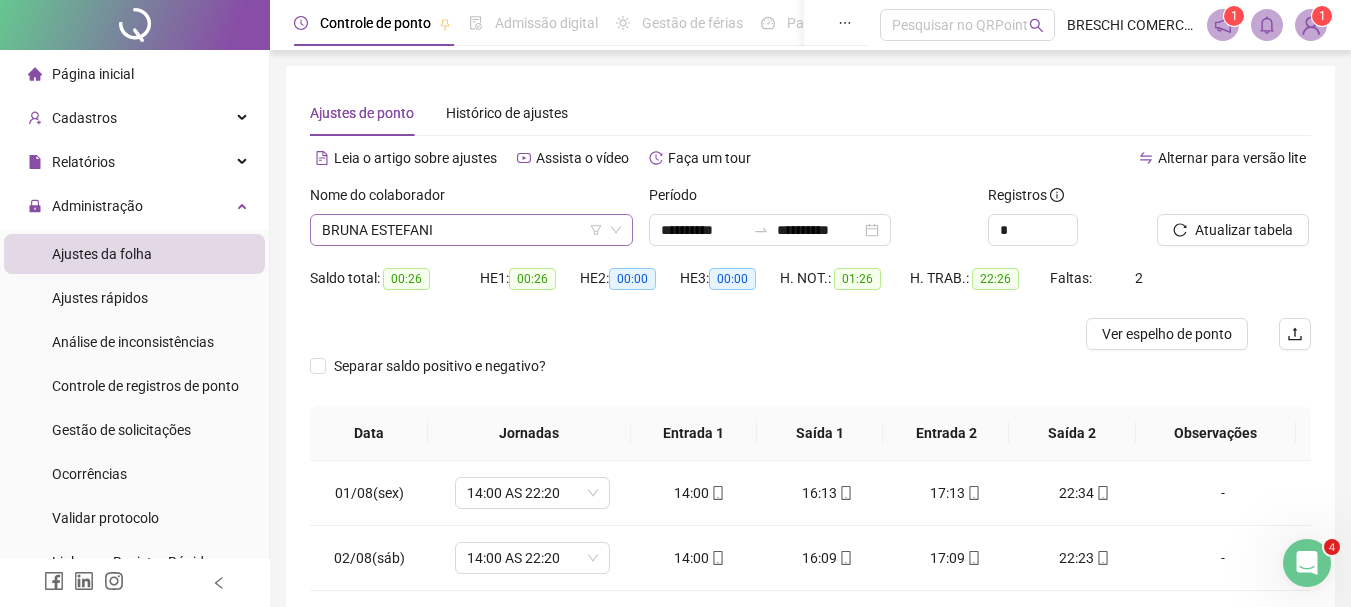 click on "BRUNA ESTEFANI" at bounding box center [471, 230] 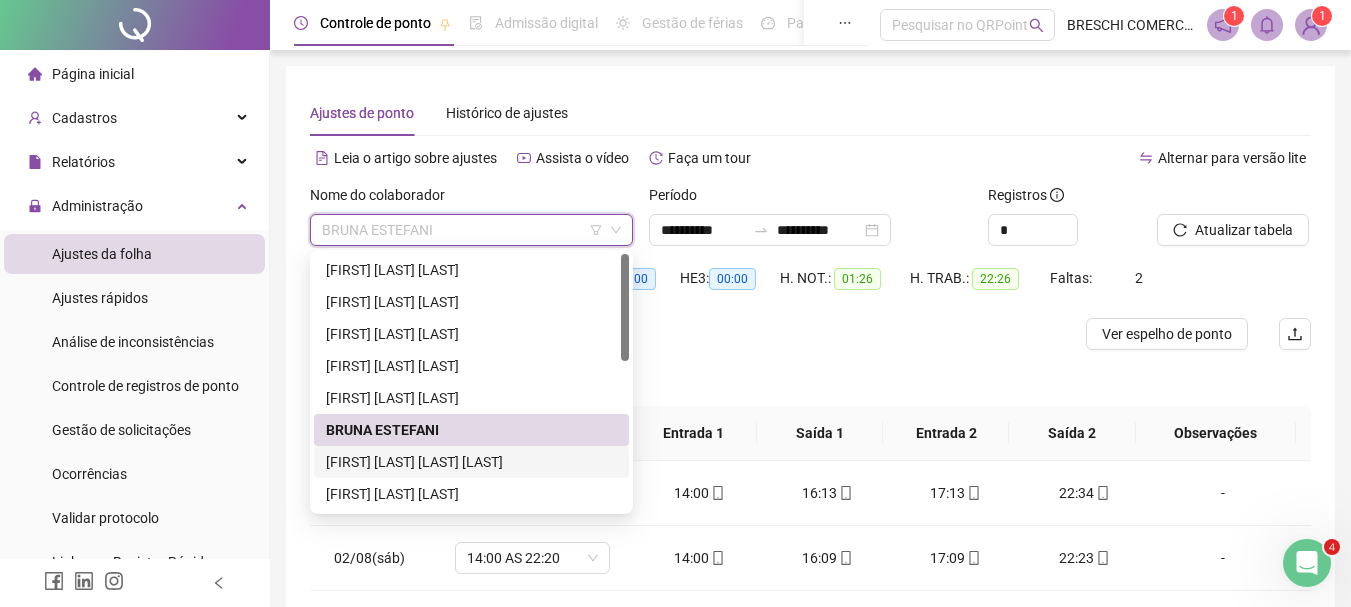 click on "[FIRST] [LAST] [LAST] [LAST]" at bounding box center (471, 462) 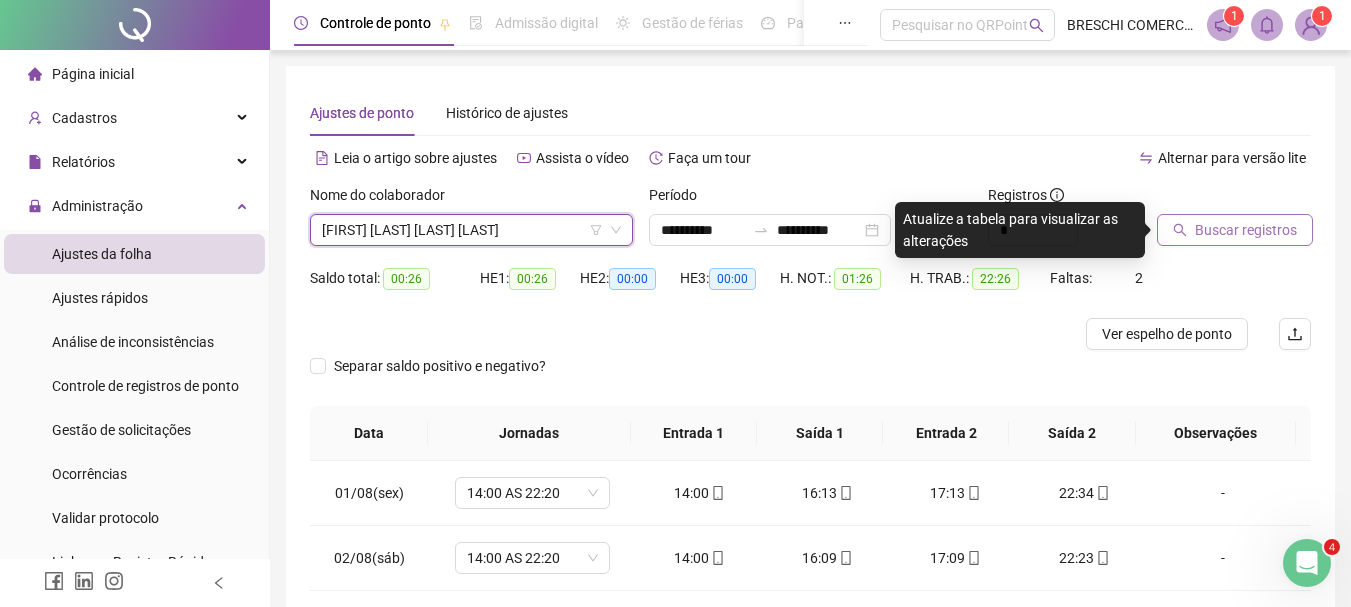 click on "Buscar registros" at bounding box center (1235, 230) 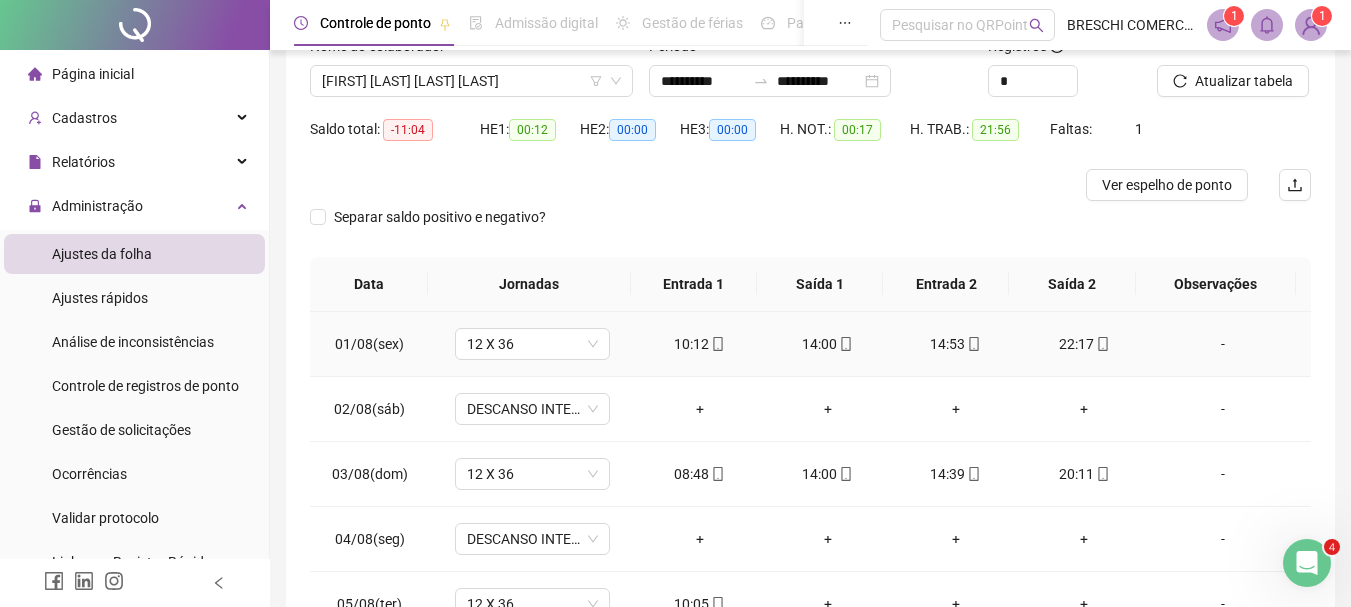 scroll, scrollTop: 0, scrollLeft: 0, axis: both 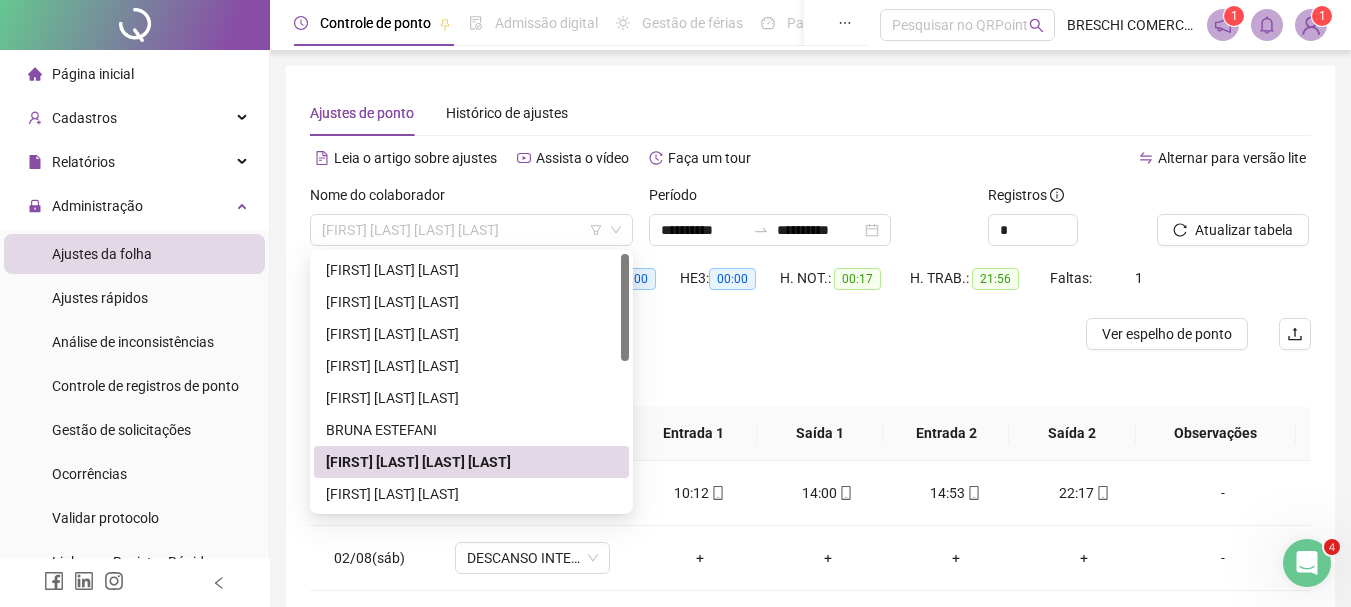 click on "[FIRST] [LAST] [LAST] [LAST]" at bounding box center (471, 230) 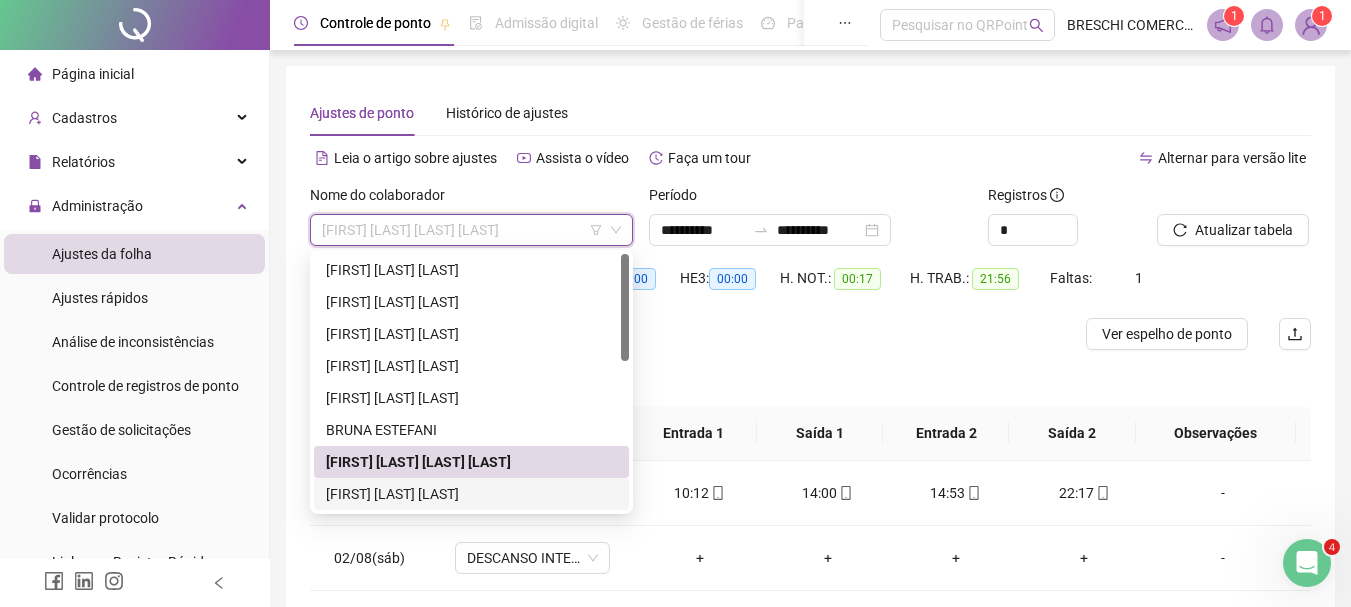 click on "[FIRST] [LAST] [LAST]" at bounding box center (471, 494) 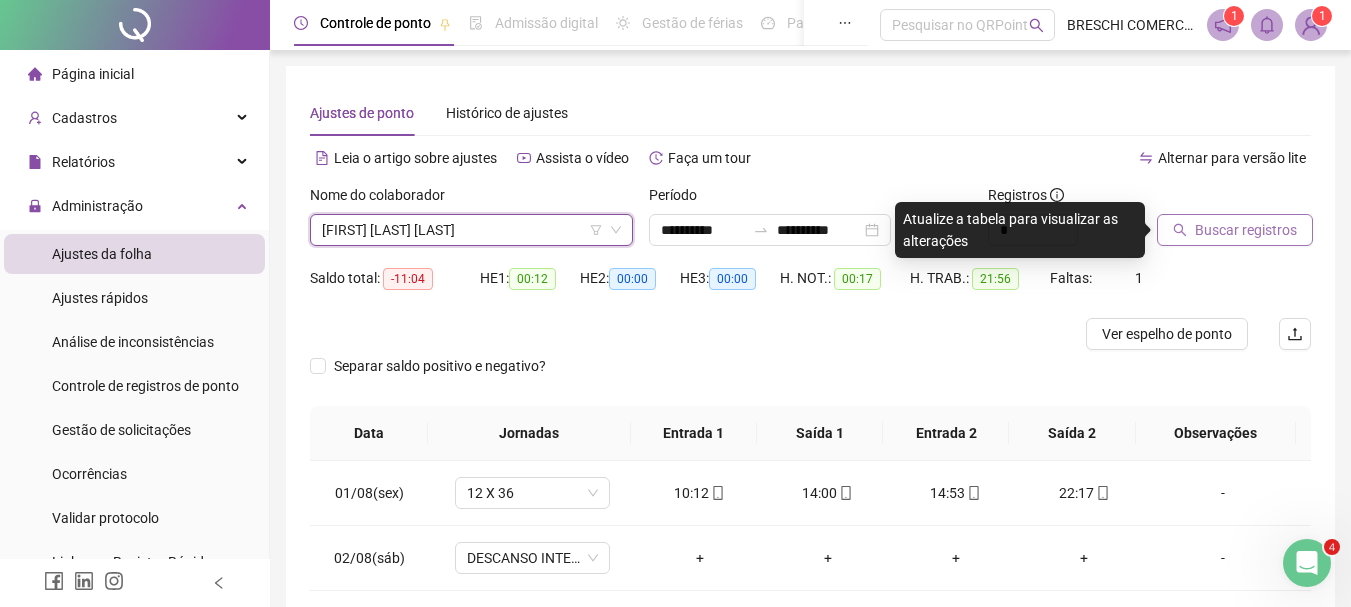 click on "Buscar registros" at bounding box center [1235, 230] 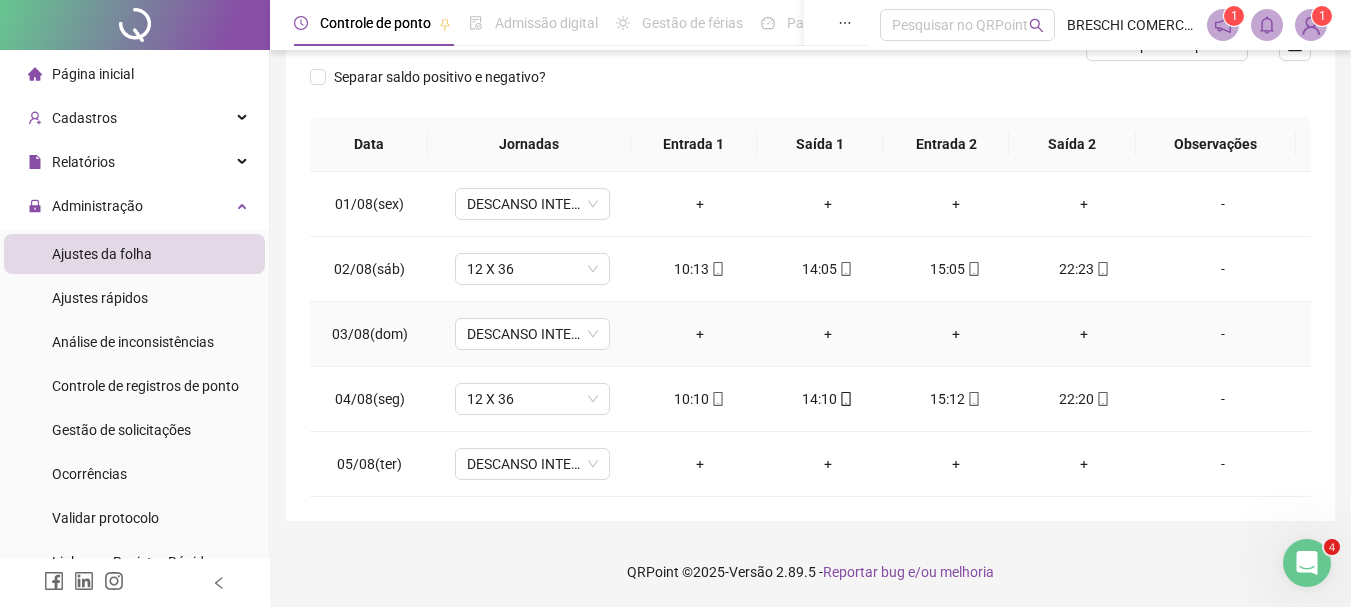 scroll, scrollTop: 0, scrollLeft: 0, axis: both 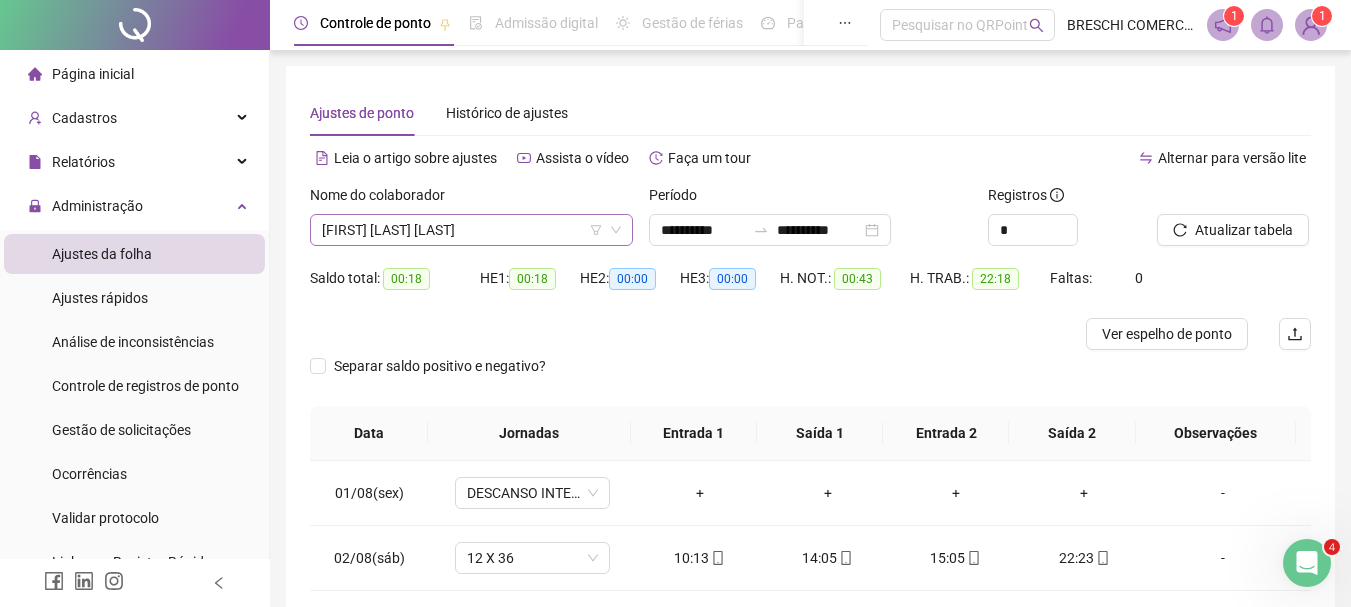 click on "[FIRST] [LAST] [LAST]" at bounding box center (471, 230) 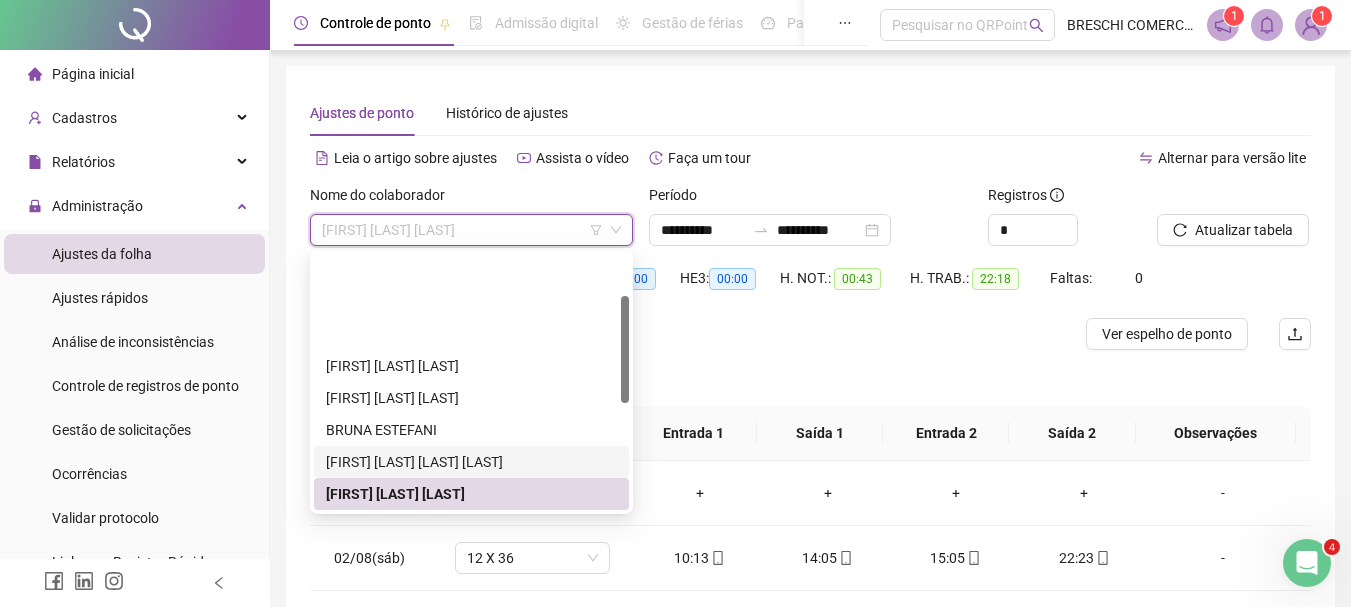 scroll, scrollTop: 100, scrollLeft: 0, axis: vertical 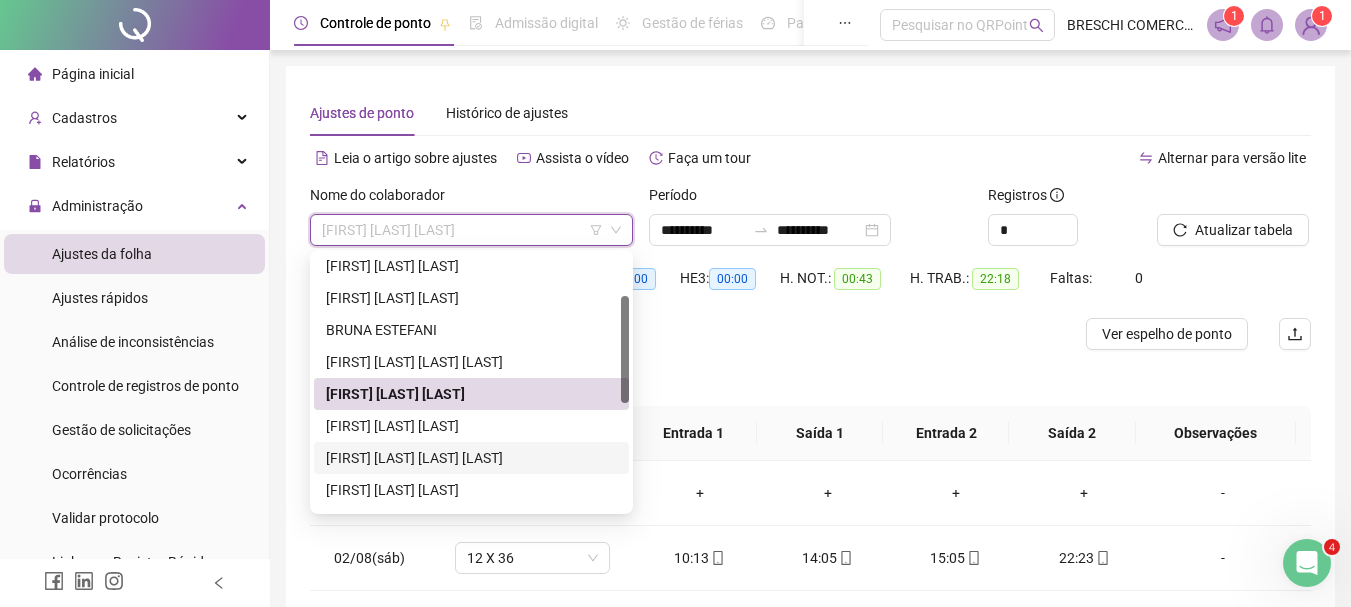 click on "[FIRST] [LAST] [LAST] [LAST]" at bounding box center (471, 458) 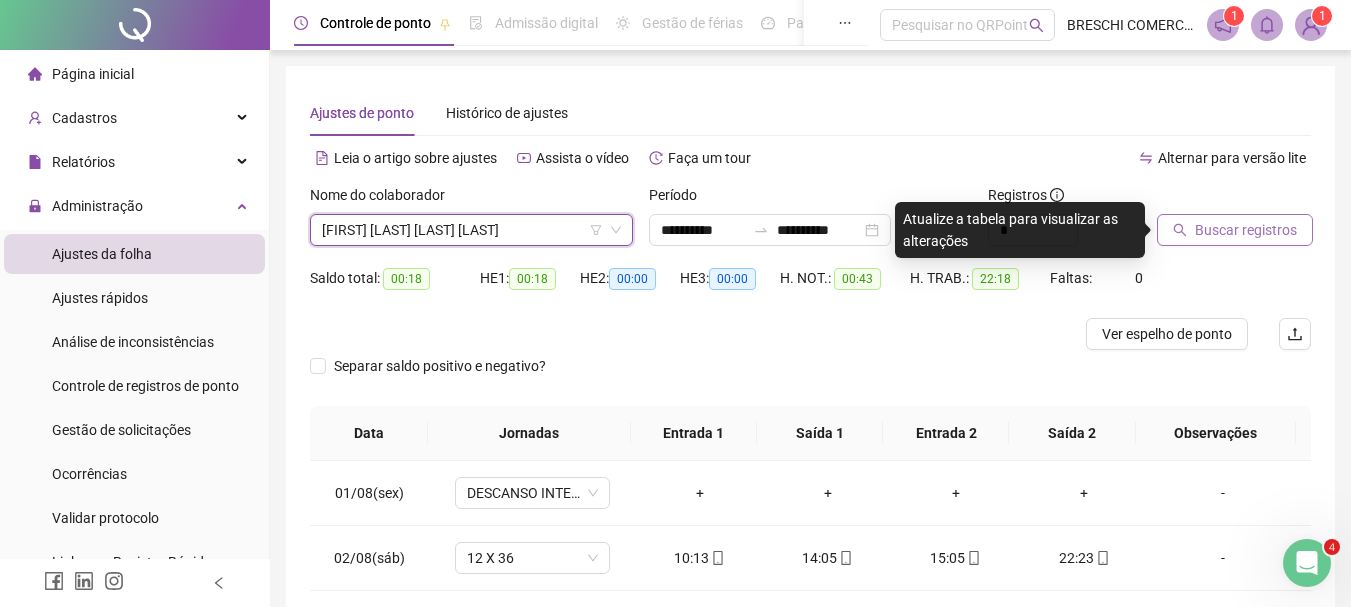 click on "Buscar registros" at bounding box center [1246, 230] 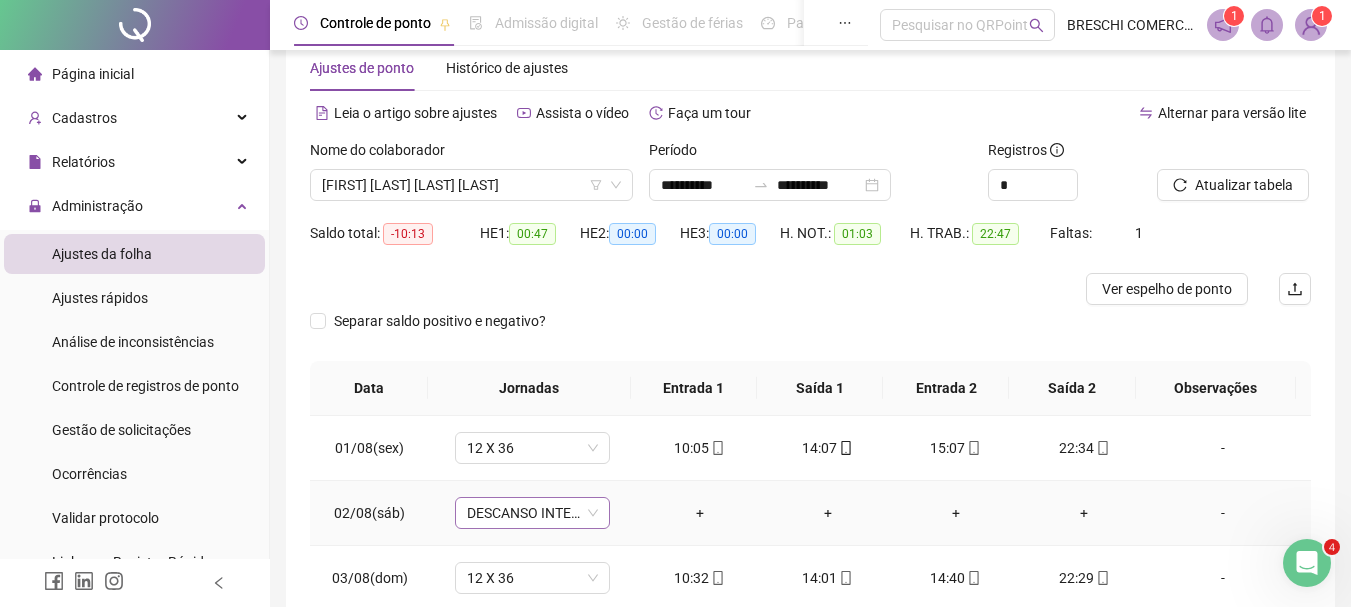 scroll, scrollTop: 0, scrollLeft: 0, axis: both 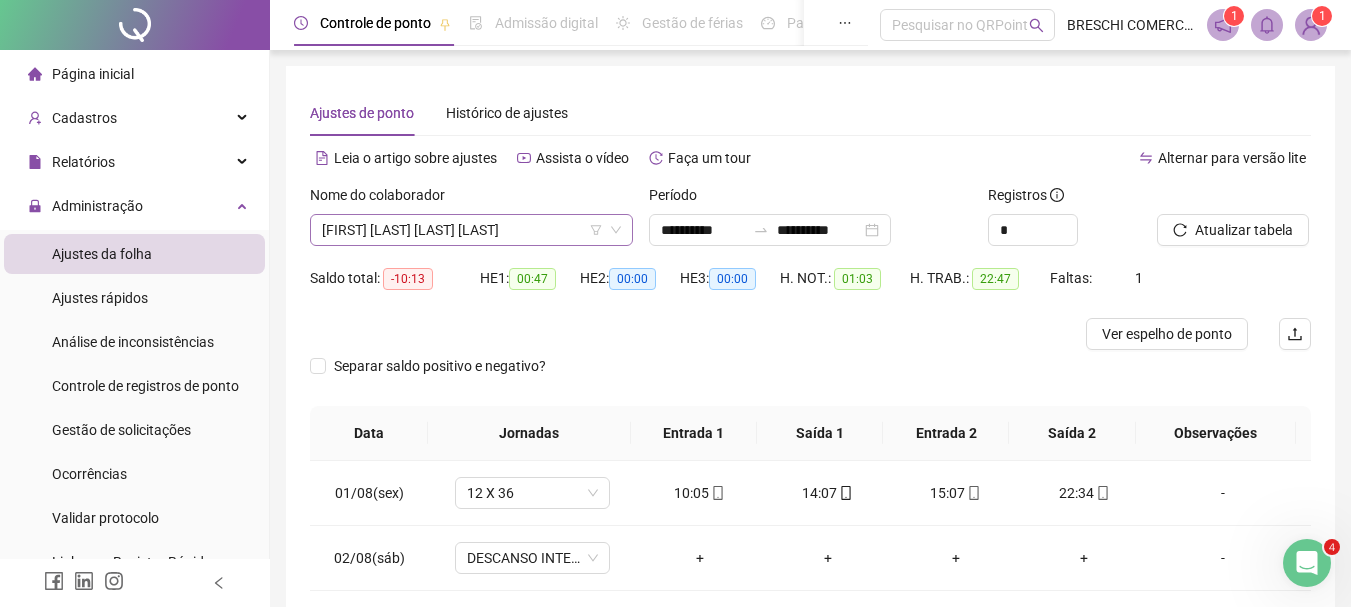 click on "[FIRST] [LAST] [LAST] [LAST]" at bounding box center [471, 230] 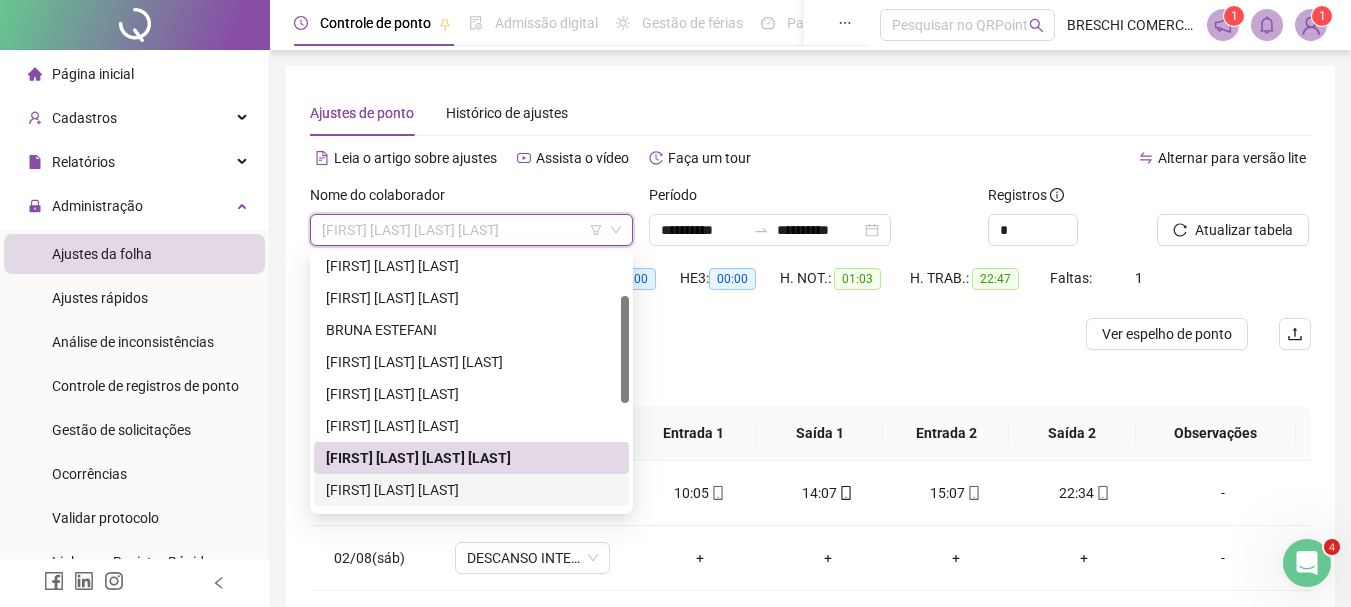click on "[FIRST] [LAST] [LAST]" at bounding box center (471, 490) 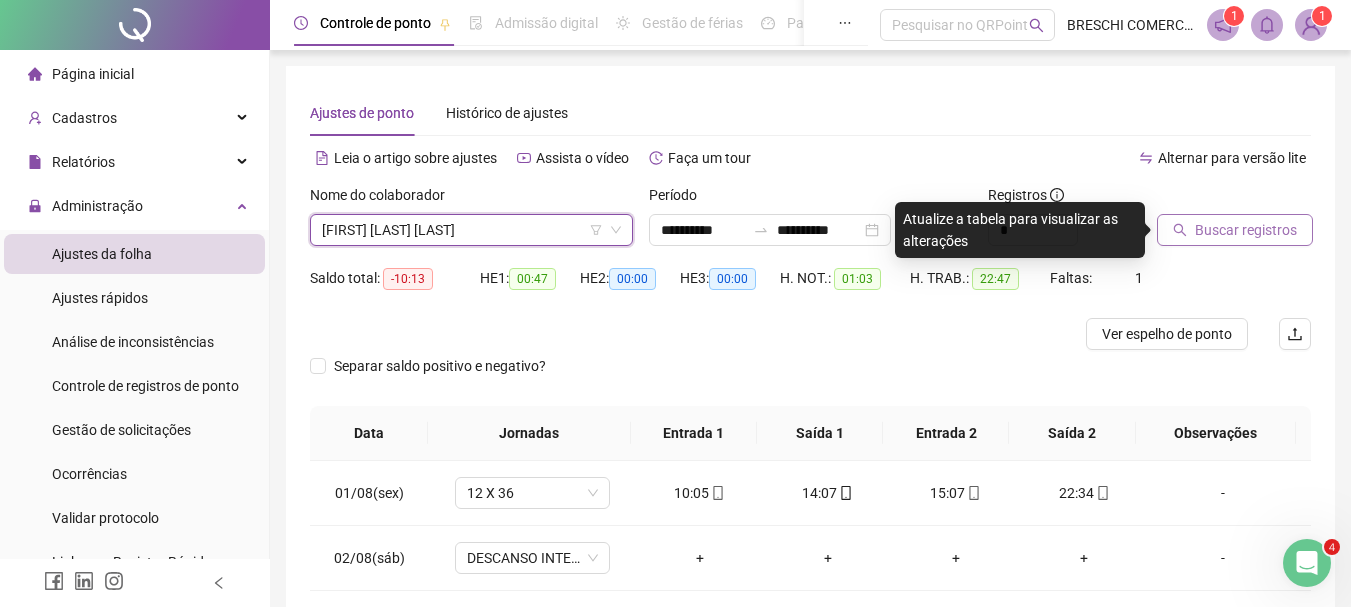 click on "Buscar registros" at bounding box center (1246, 230) 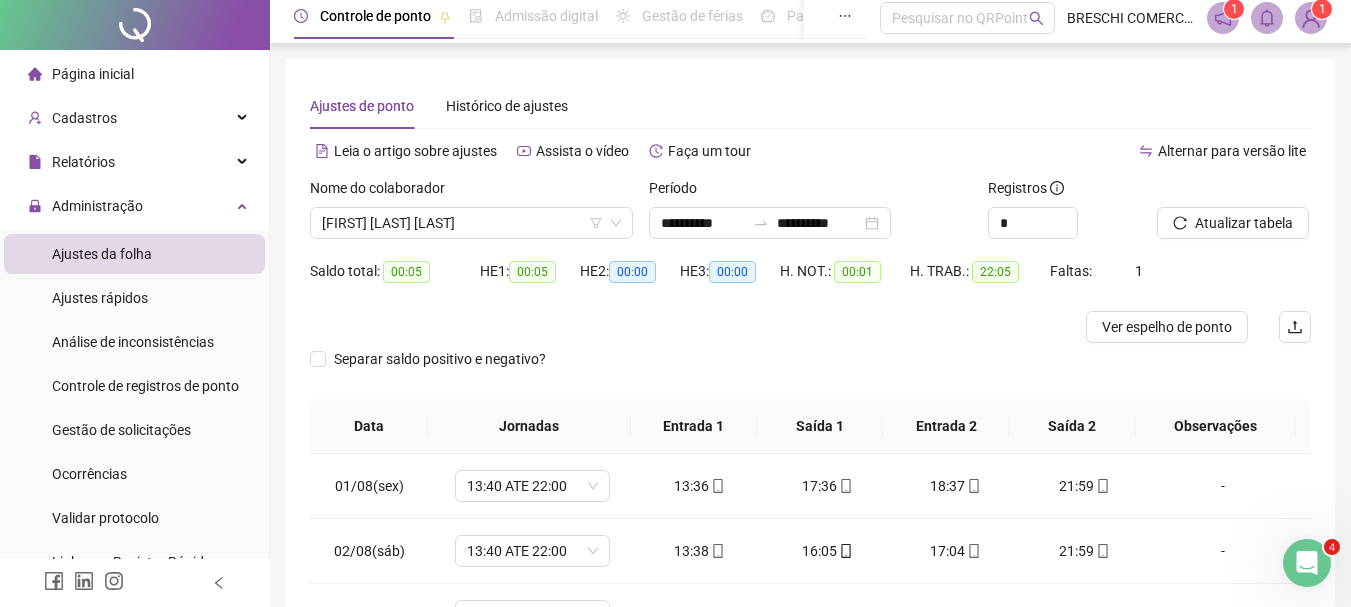 scroll, scrollTop: 0, scrollLeft: 0, axis: both 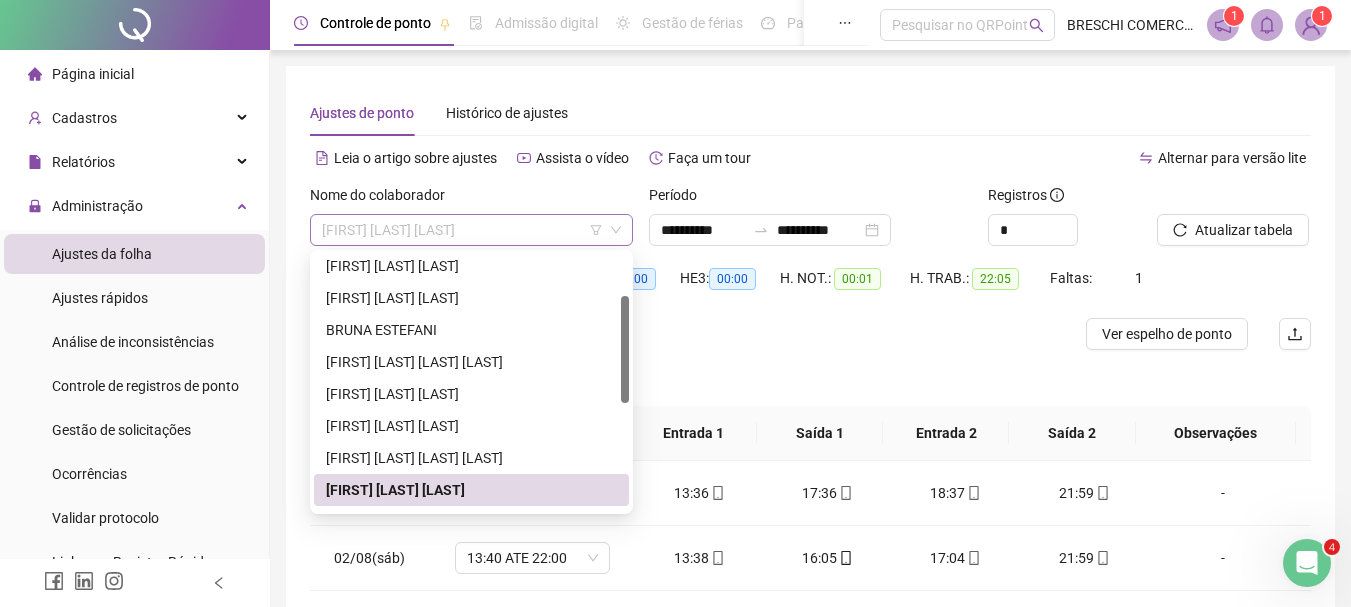 click on "[FIRST] [LAST] [LAST]" at bounding box center (471, 230) 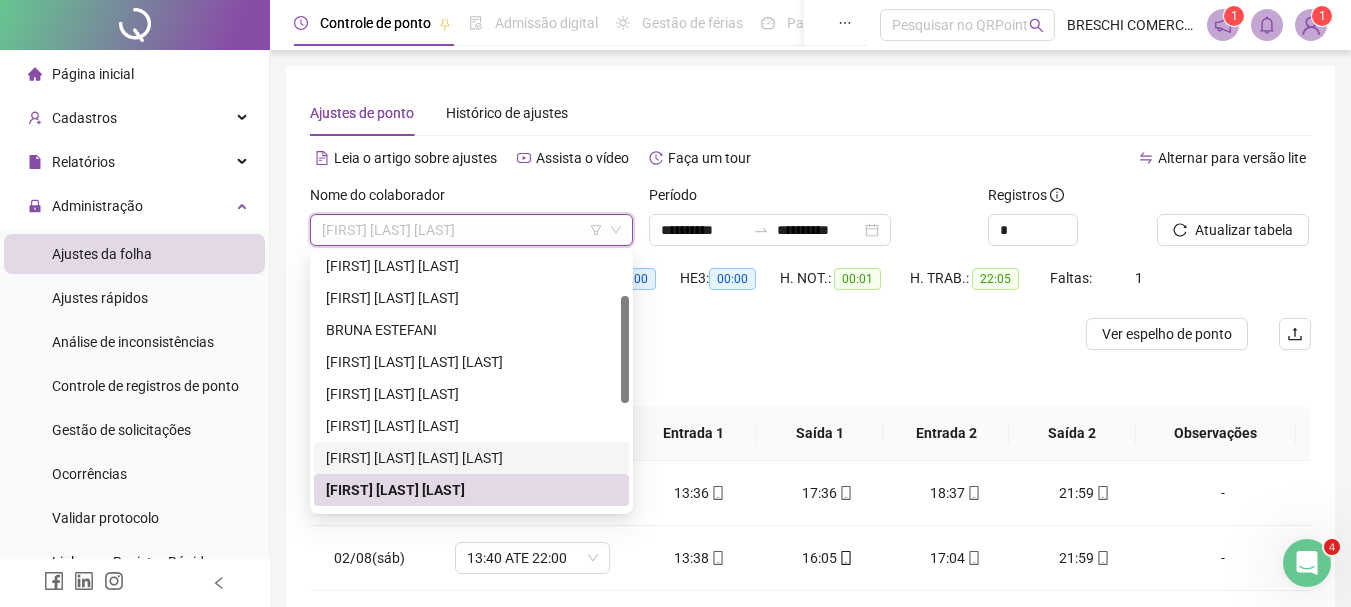scroll, scrollTop: 200, scrollLeft: 0, axis: vertical 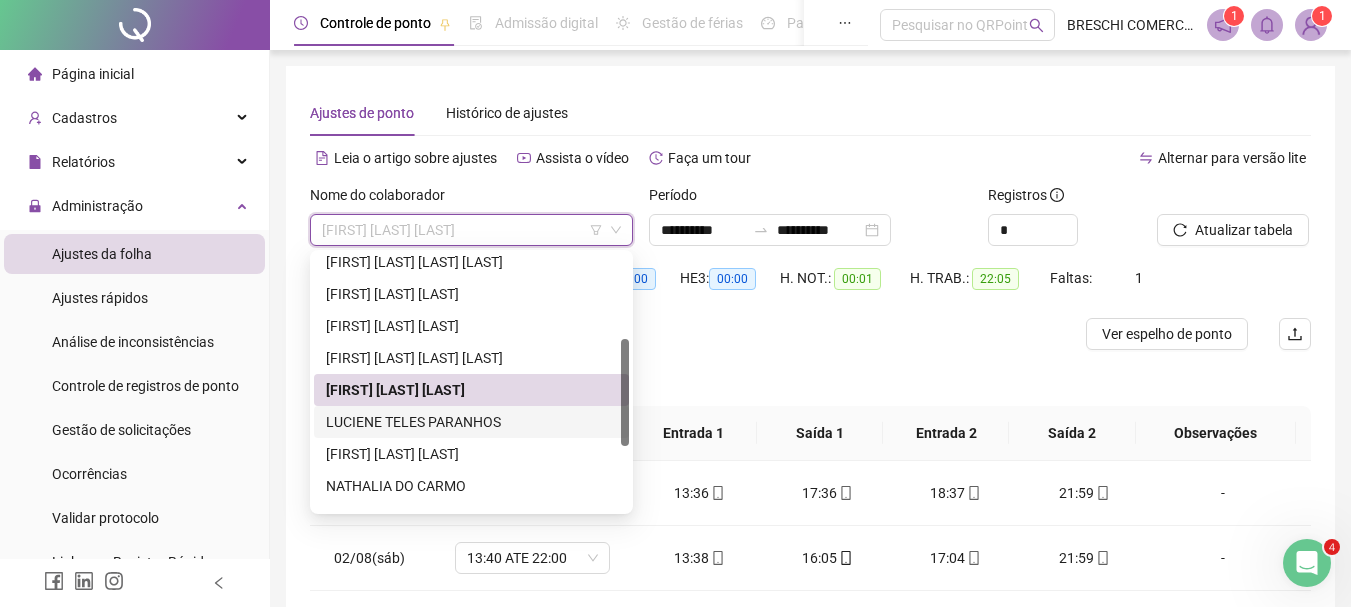 click on "LUCIENE TELES PARANHOS" at bounding box center [471, 422] 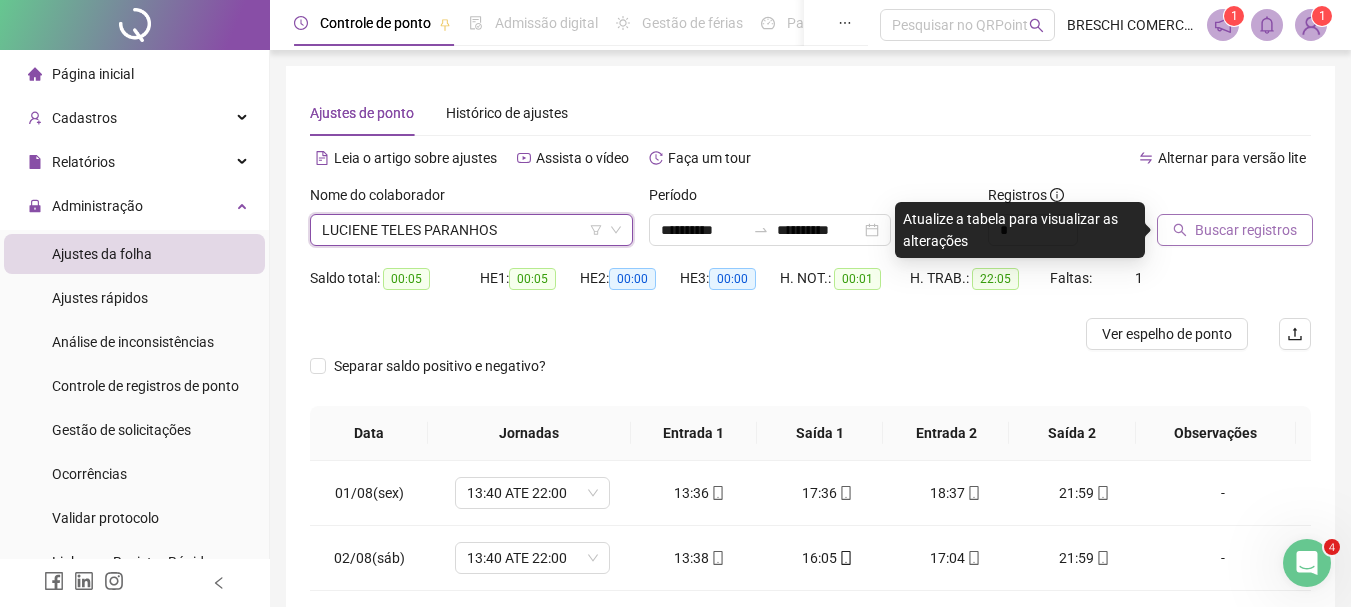 click on "Buscar registros" at bounding box center (1235, 230) 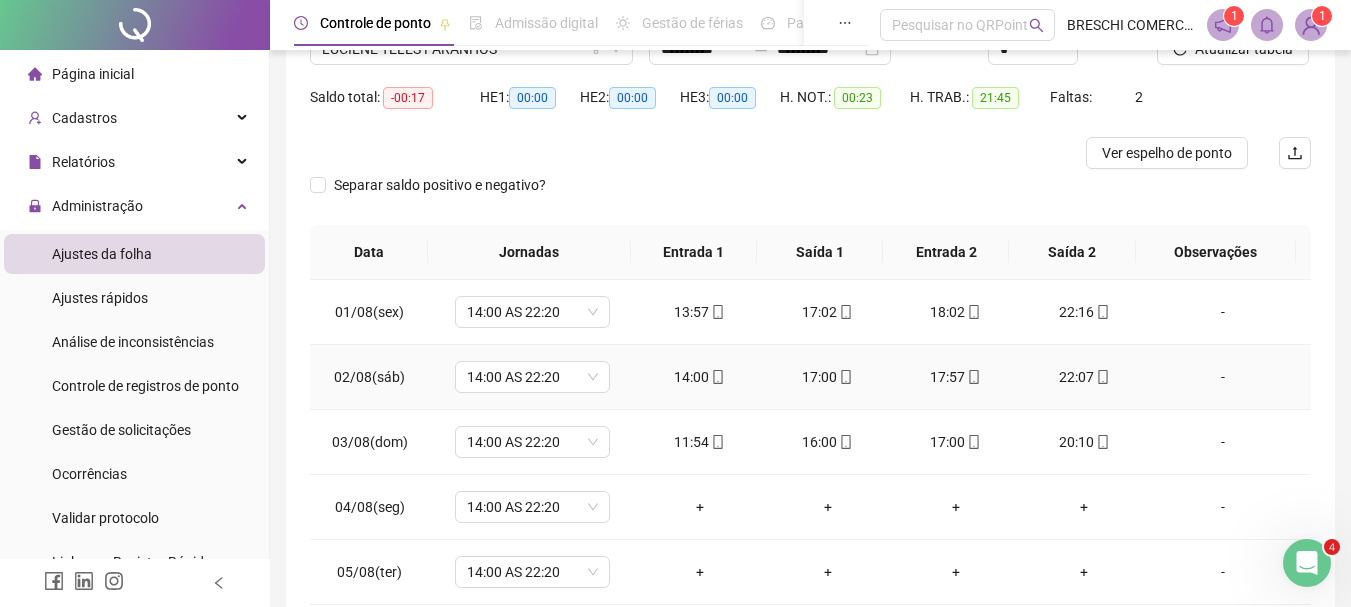 scroll, scrollTop: 289, scrollLeft: 0, axis: vertical 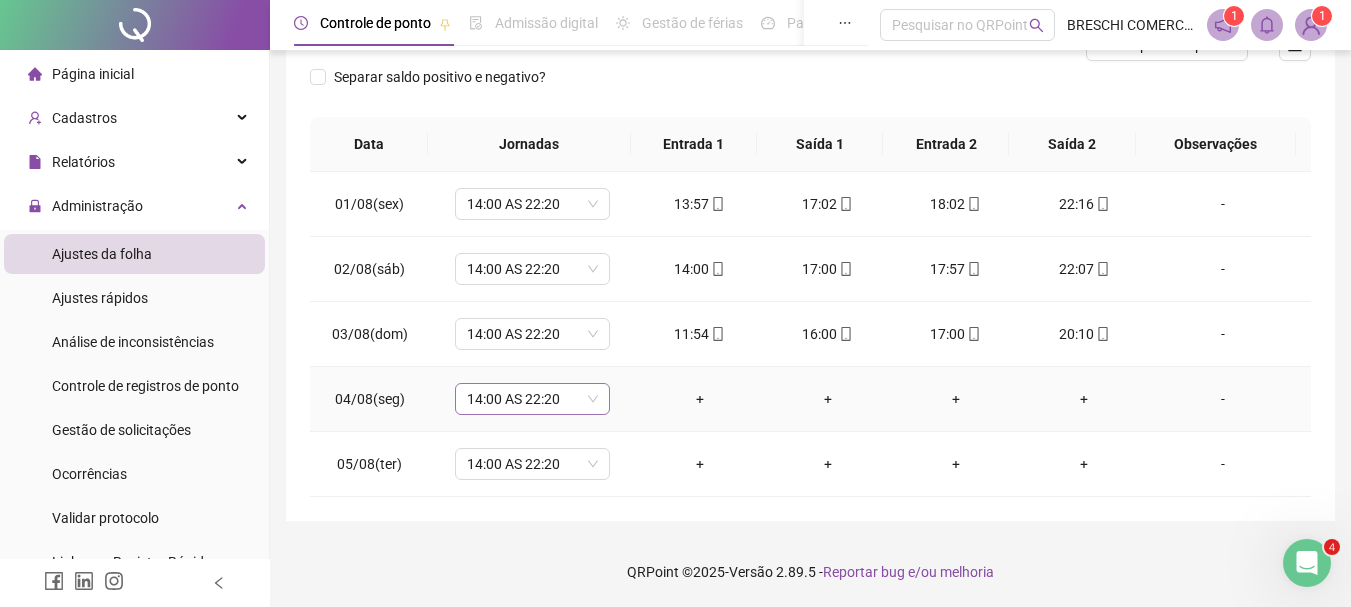 click on "14:00 AS 22:20" at bounding box center (532, 399) 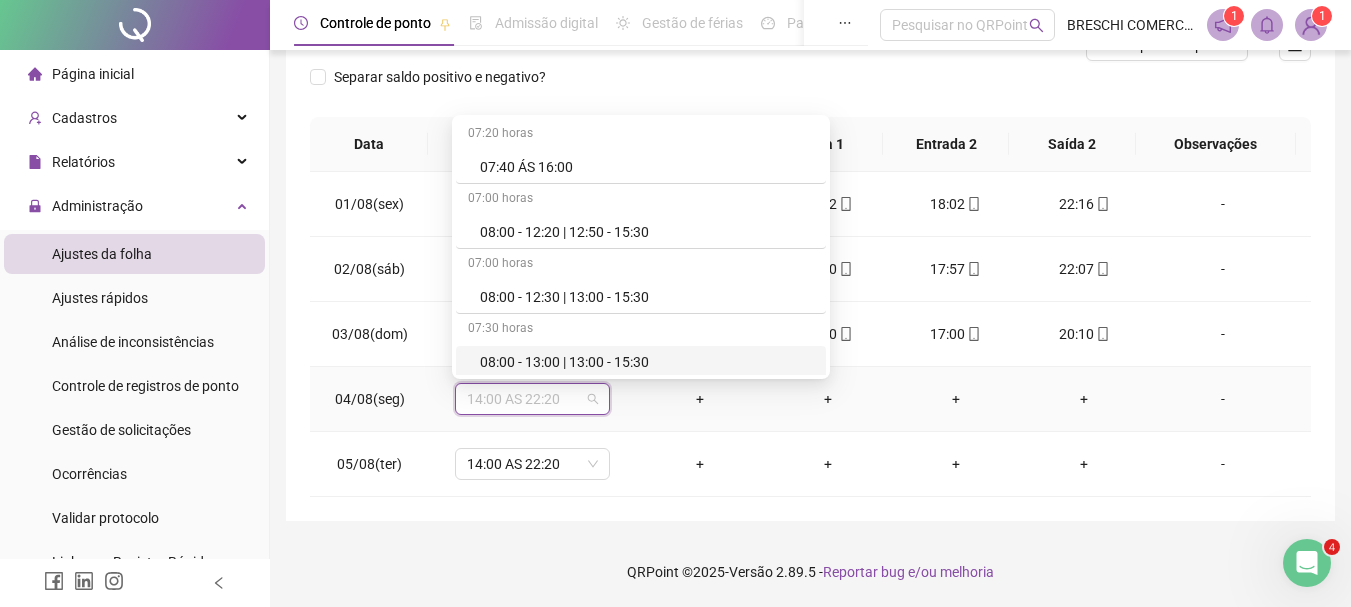 type on "*" 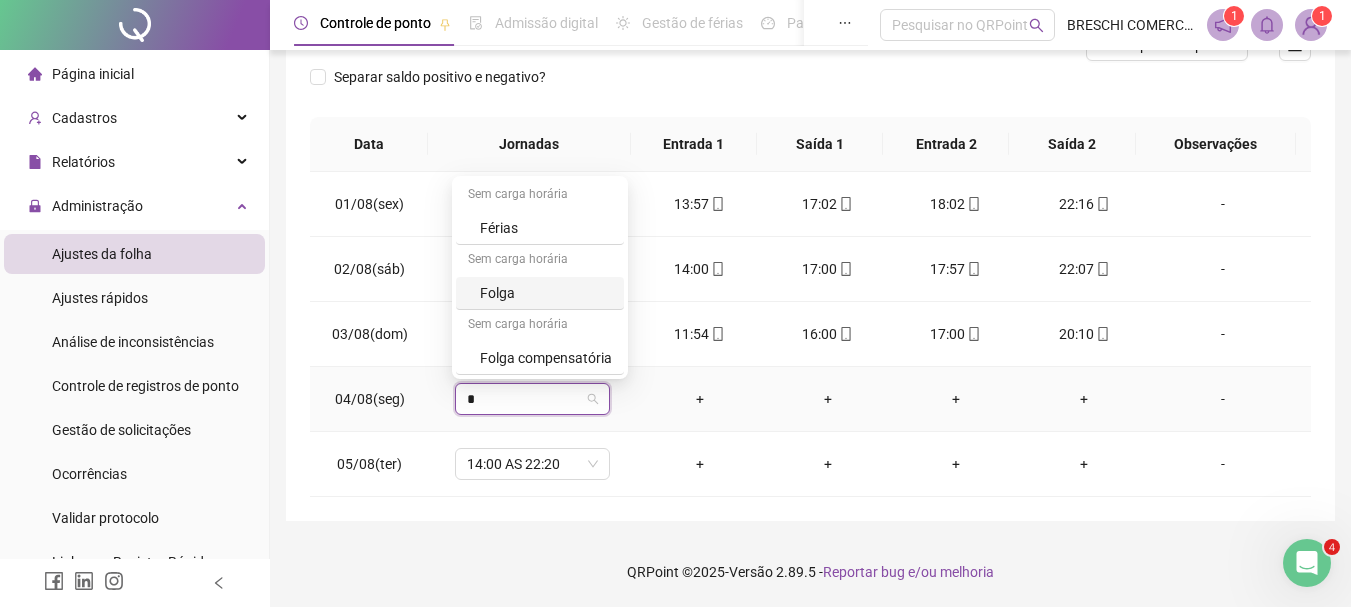 click on "Folga" at bounding box center (546, 293) 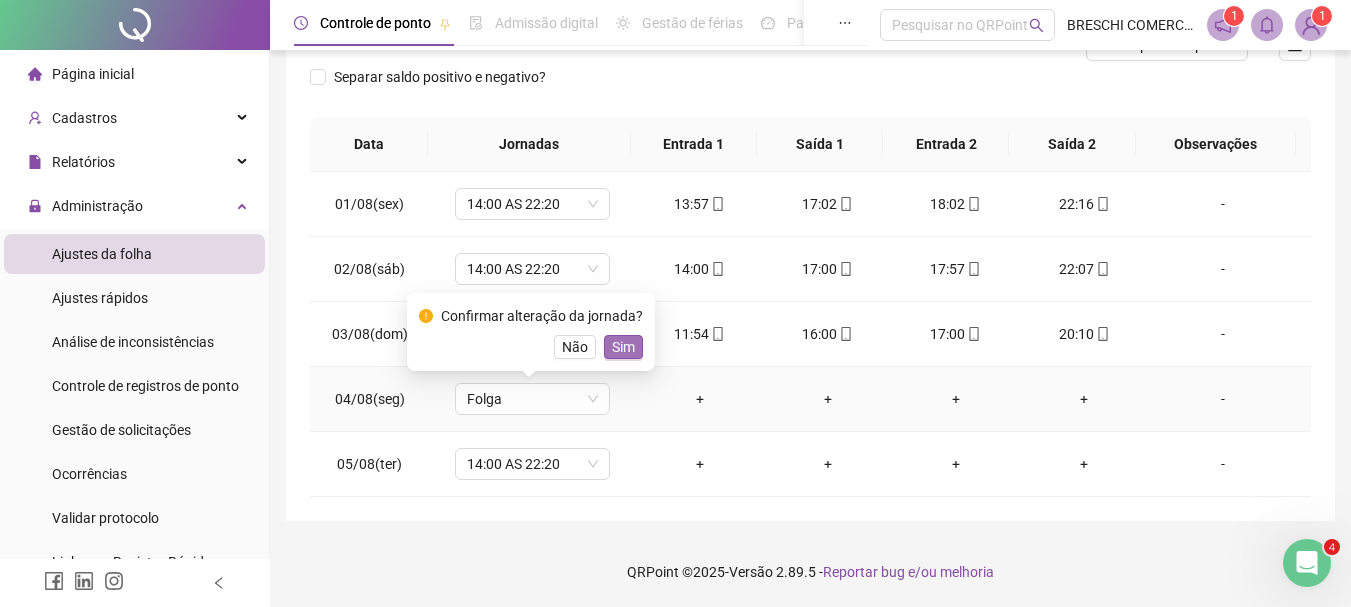 click on "Sim" at bounding box center [623, 347] 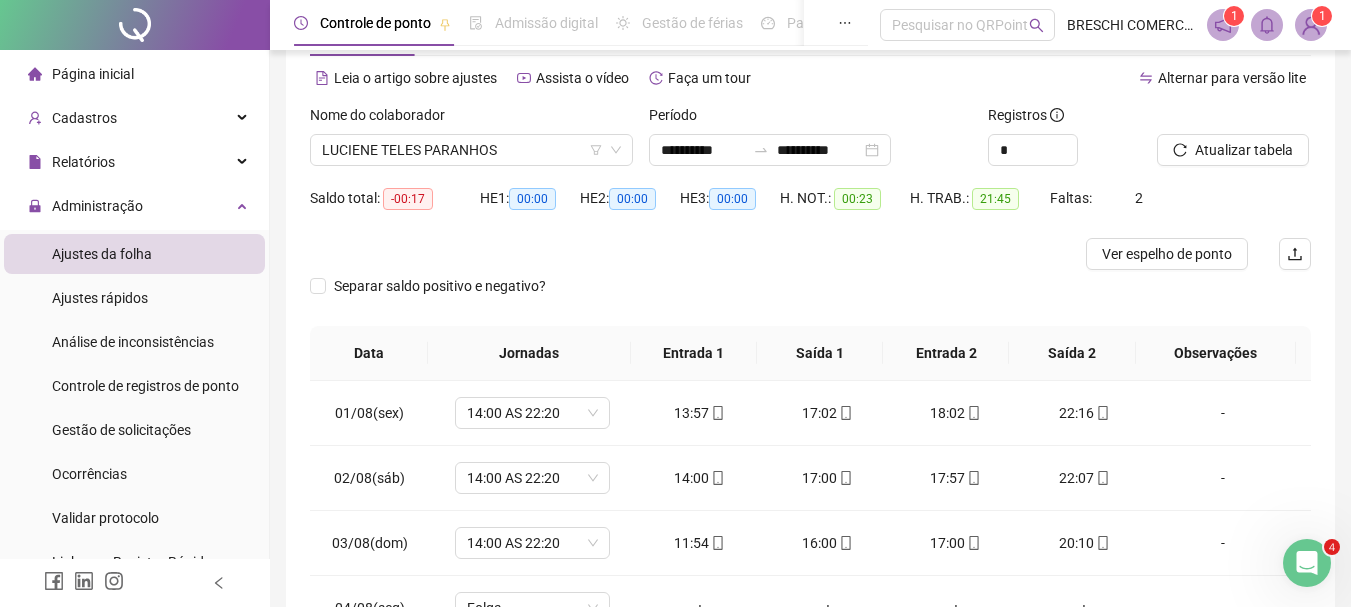 scroll, scrollTop: 0, scrollLeft: 0, axis: both 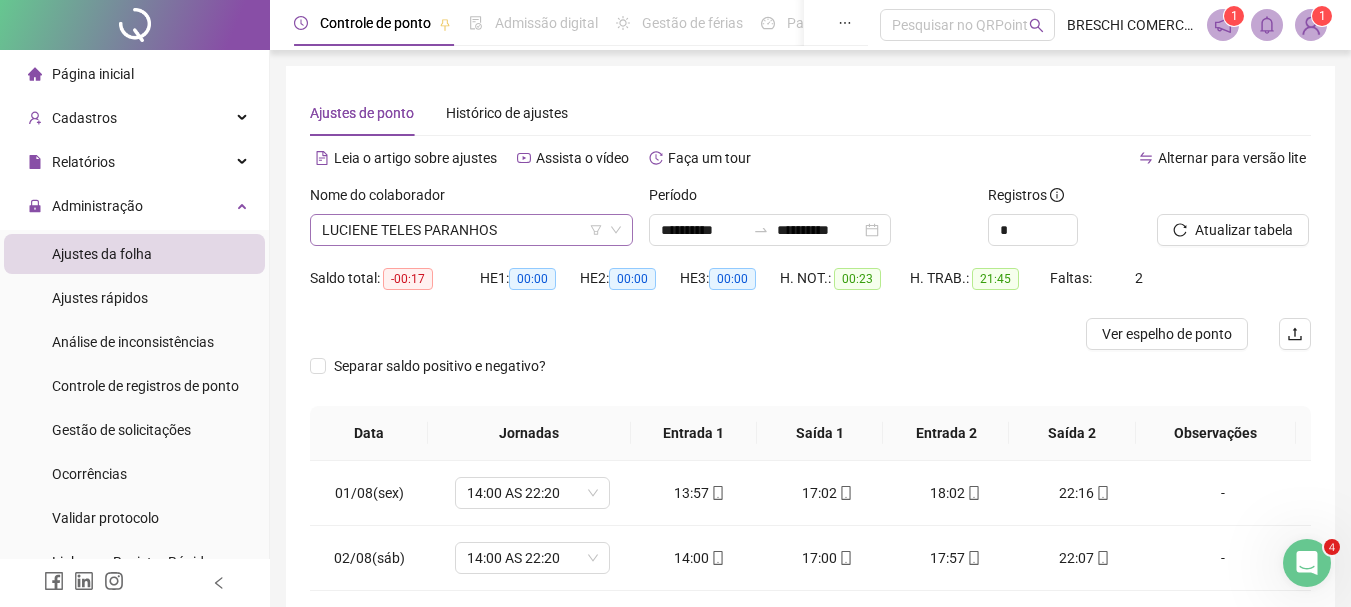 click on "LUCIENE TELES PARANHOS" at bounding box center (471, 230) 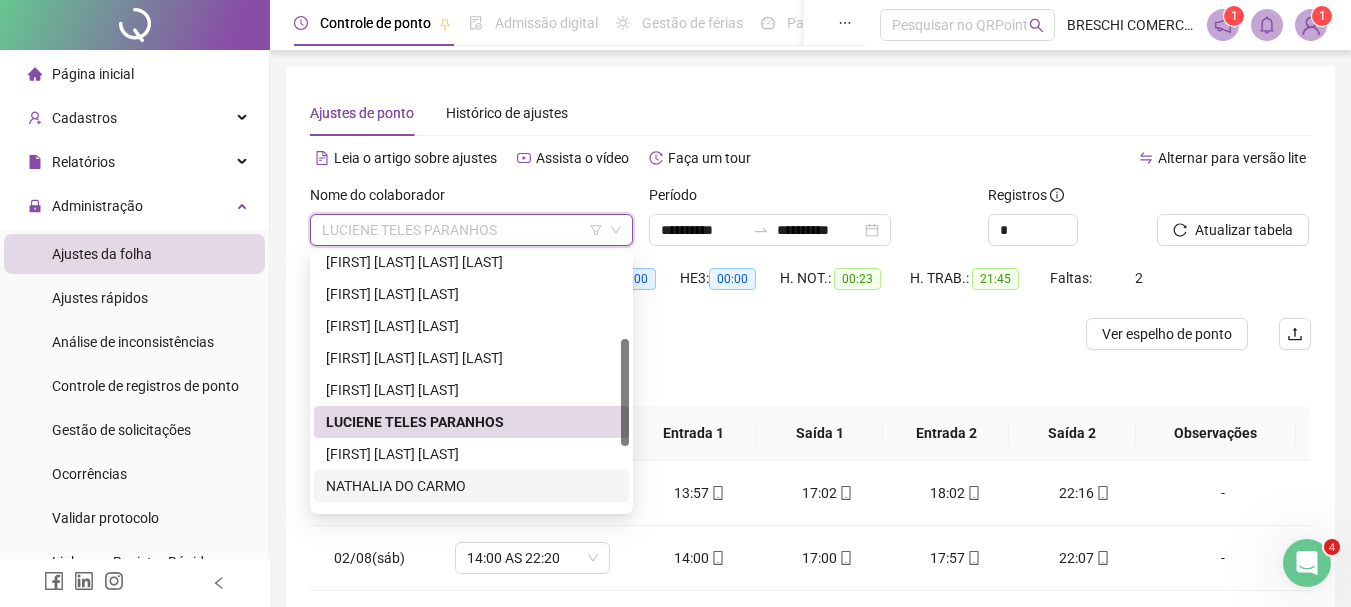 click on "NATHALIA DO CARMO" at bounding box center [471, 486] 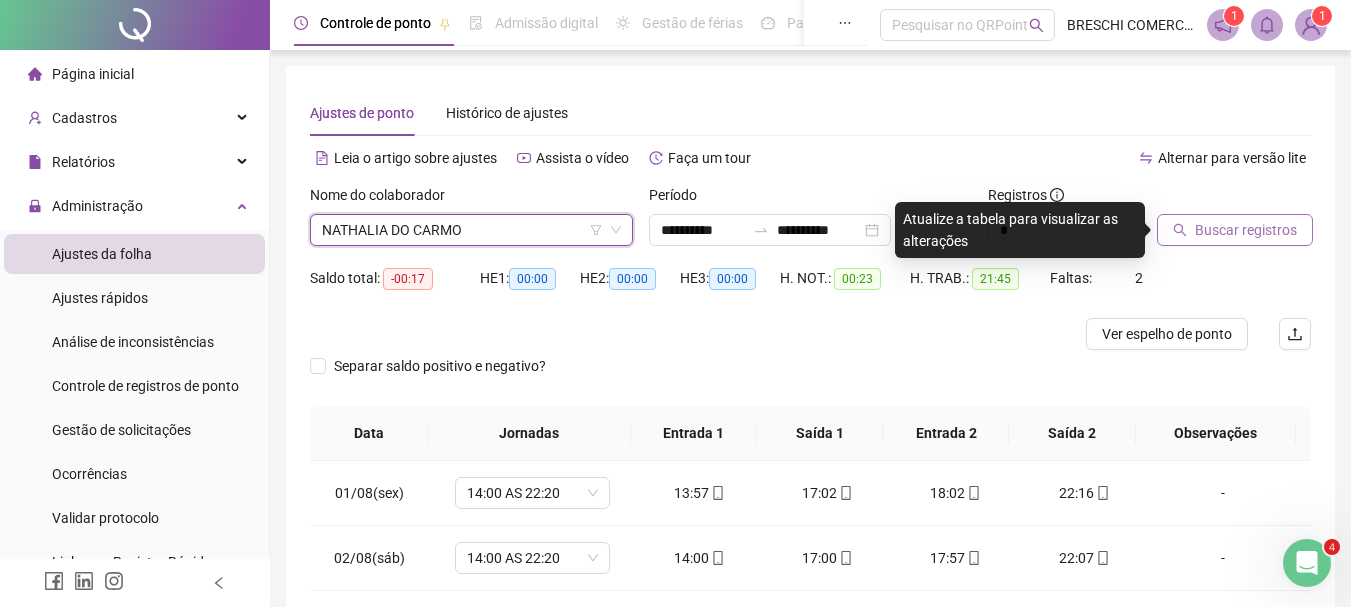 click on "Buscar registros" at bounding box center [1246, 230] 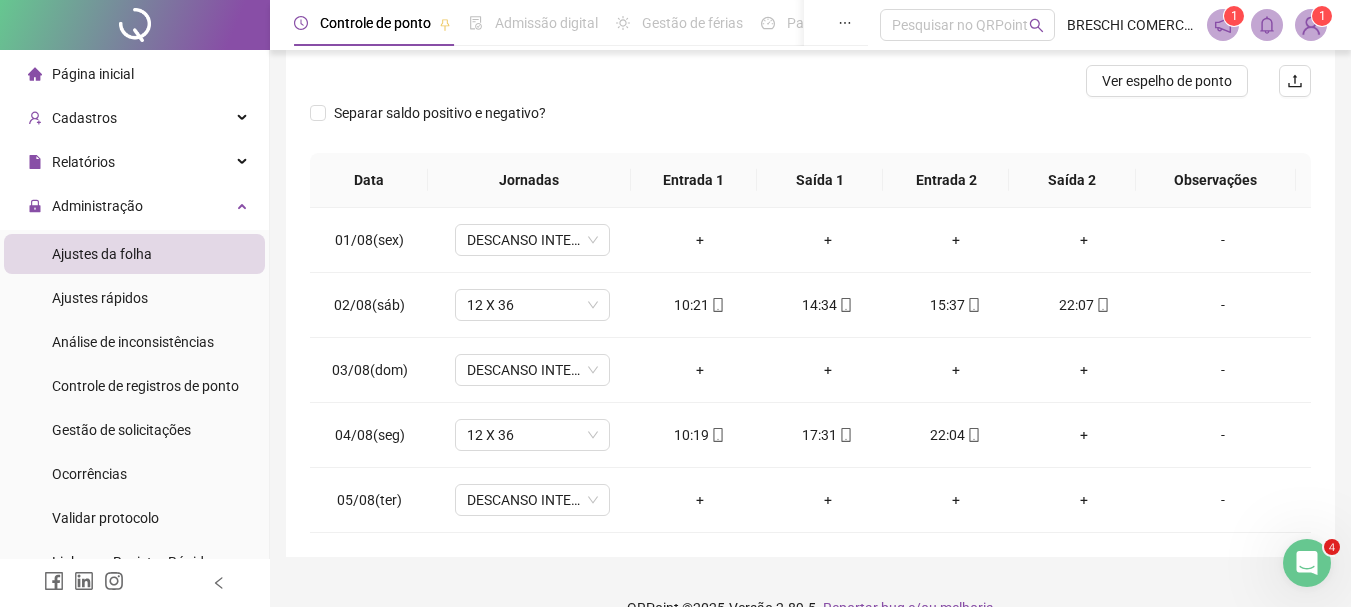 scroll, scrollTop: 289, scrollLeft: 0, axis: vertical 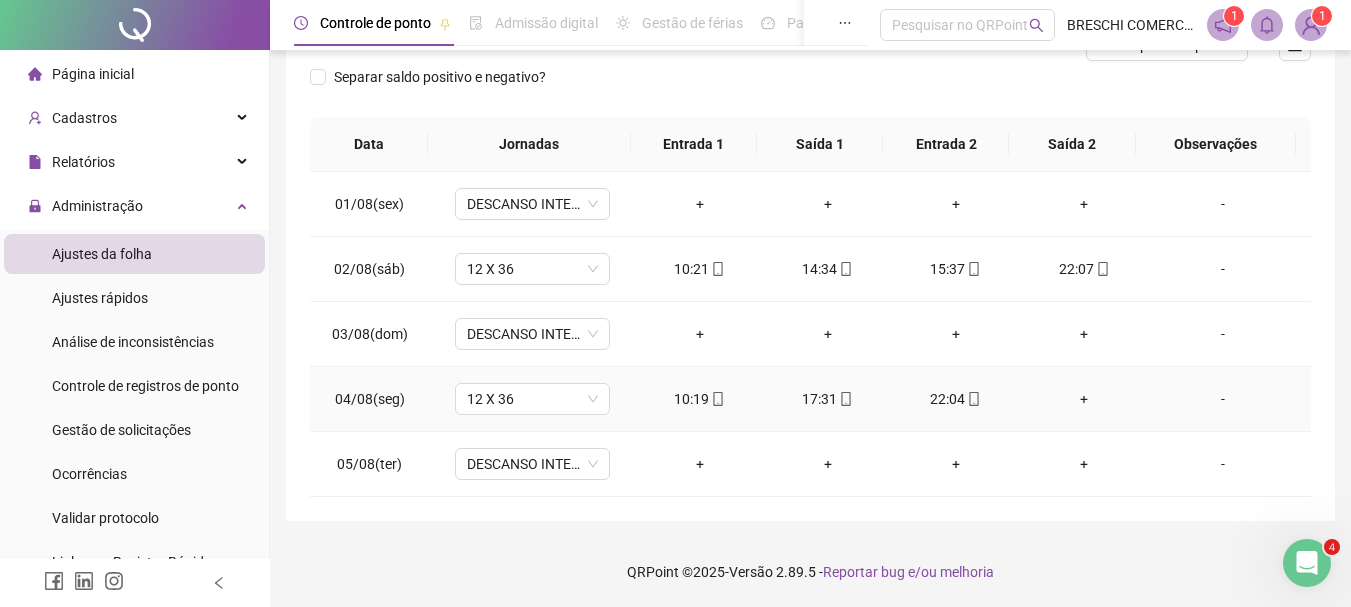 click on "+" at bounding box center (1084, 399) 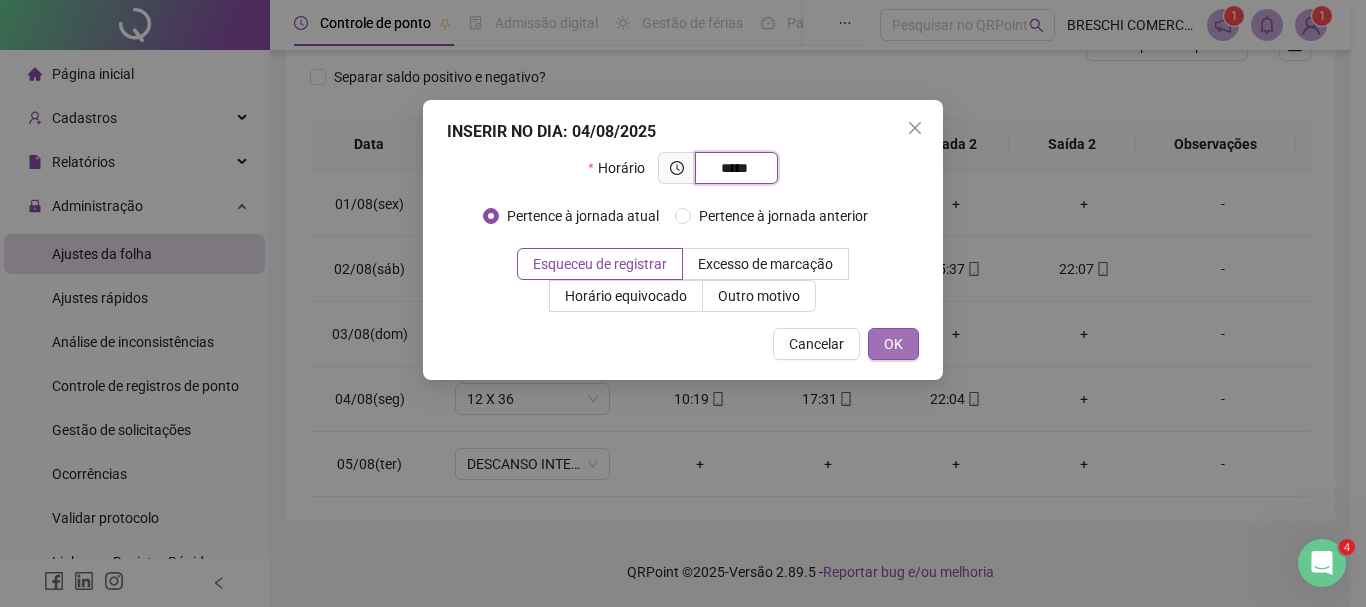 type on "*****" 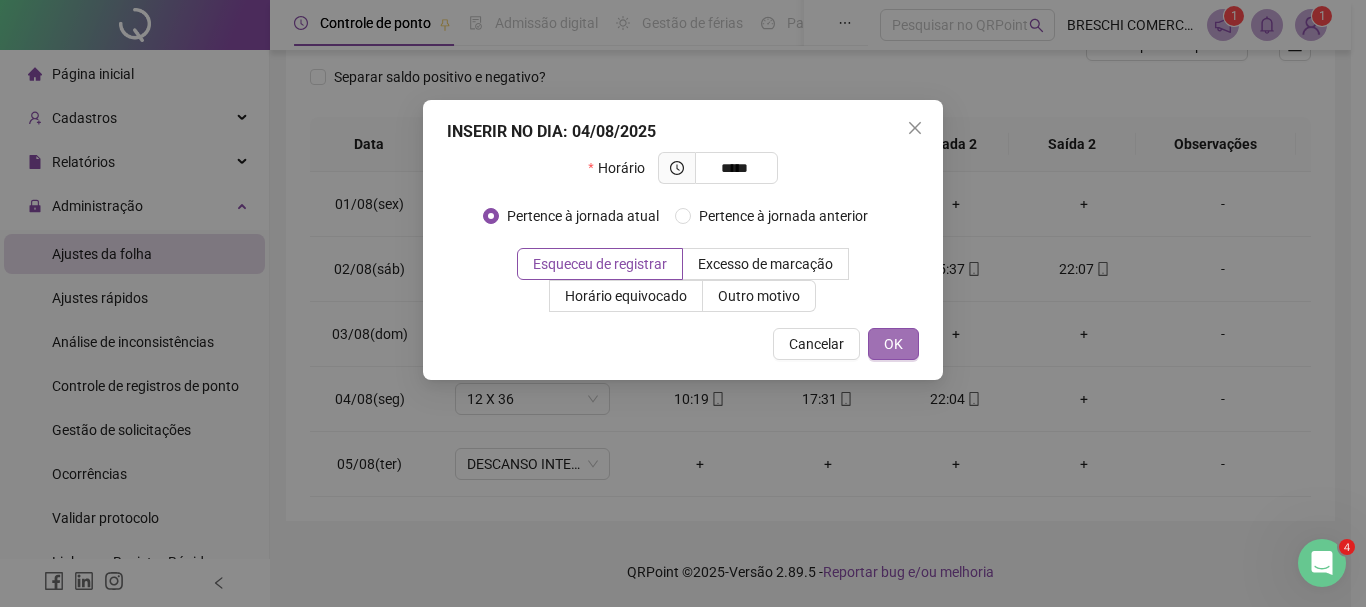 click on "OK" at bounding box center [893, 344] 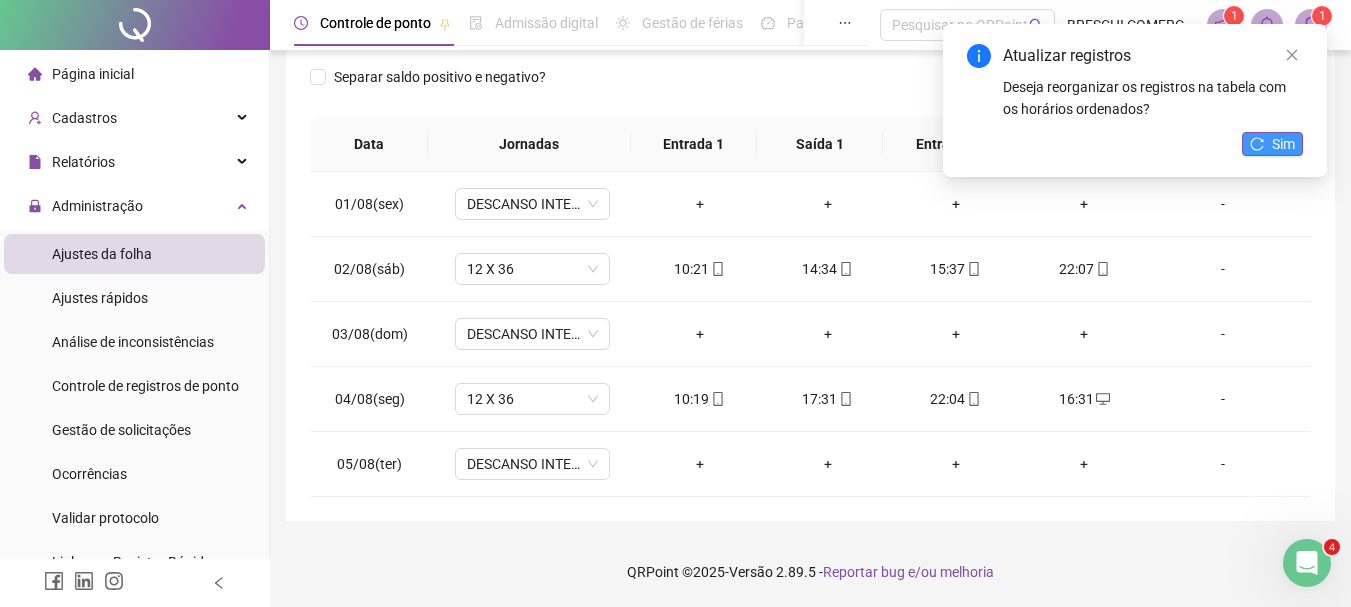 click on "Sim" at bounding box center [1283, 144] 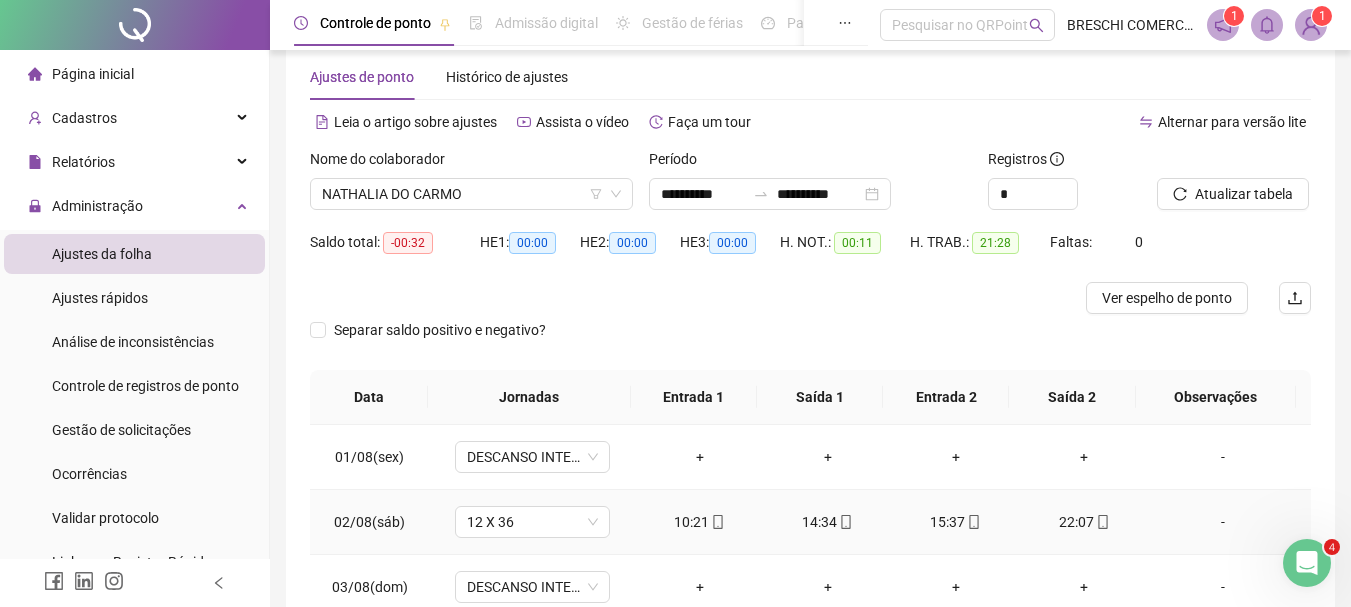 scroll, scrollTop: 0, scrollLeft: 0, axis: both 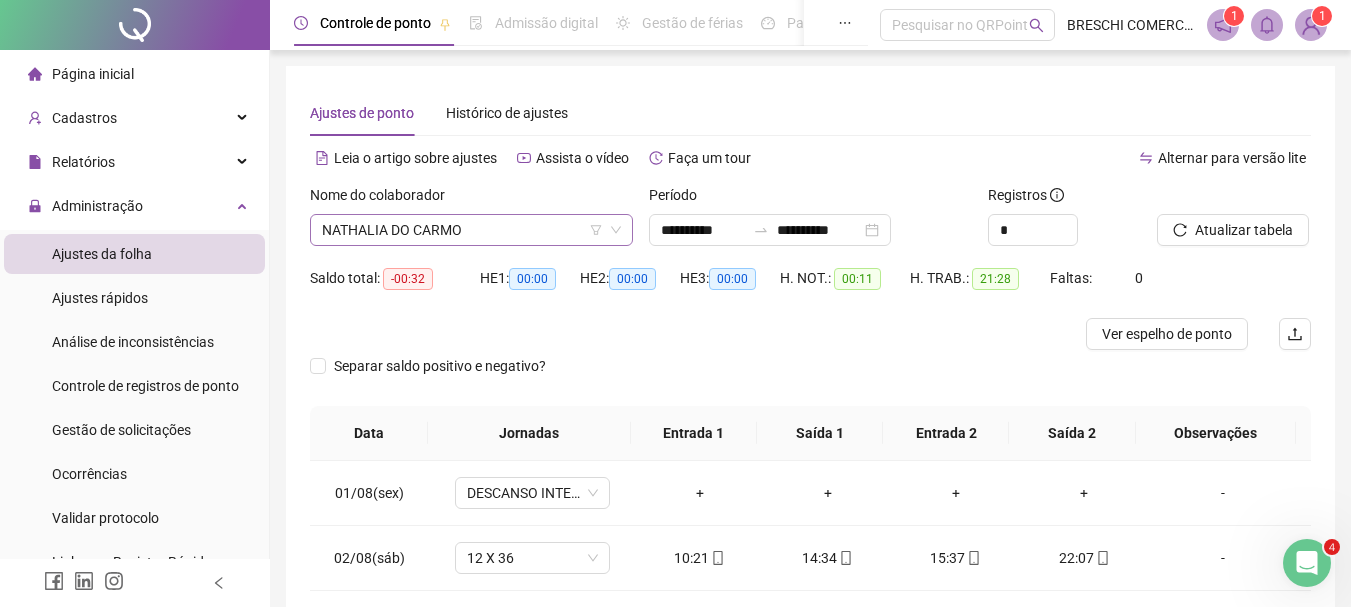 click on "NATHALIA DO CARMO" at bounding box center (471, 230) 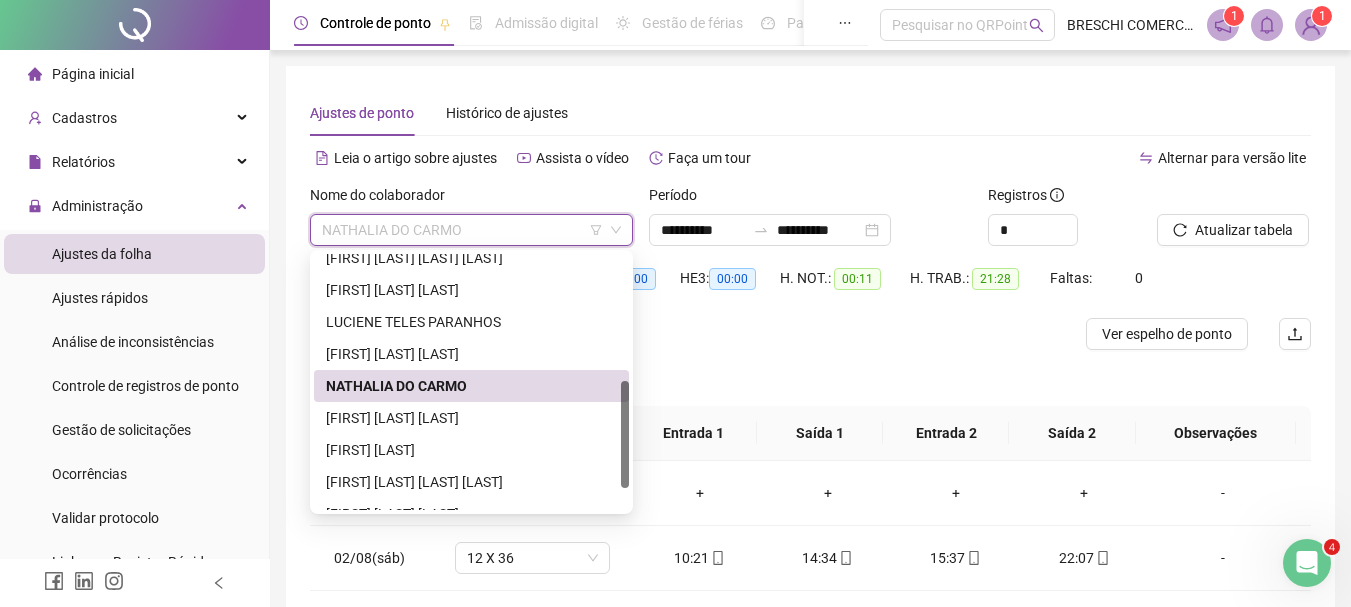 scroll, scrollTop: 352, scrollLeft: 0, axis: vertical 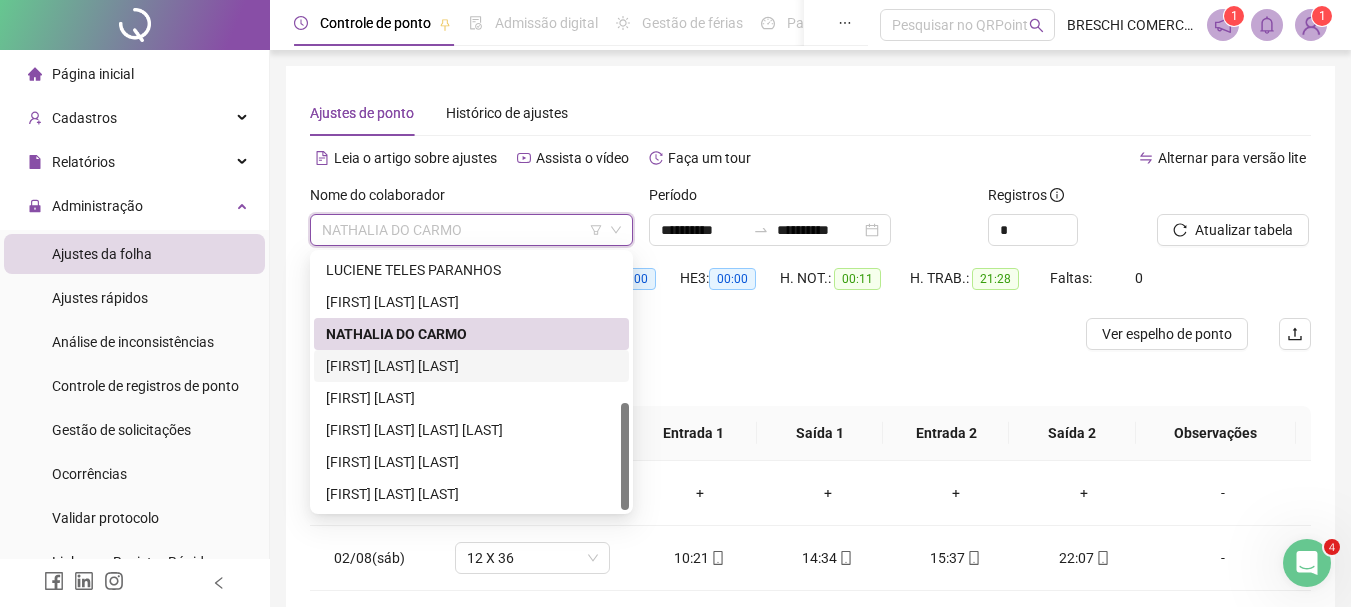 click on "[FIRST] [LAST] [LAST]" at bounding box center (471, 366) 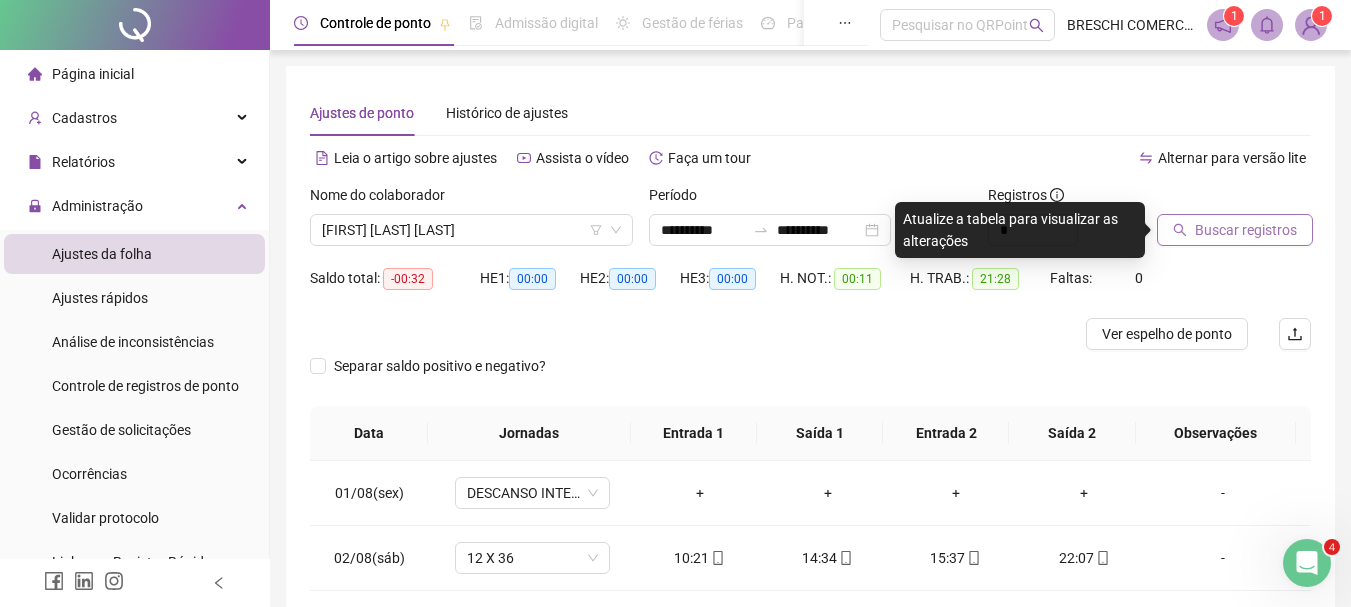 click on "Buscar registros" at bounding box center [1235, 230] 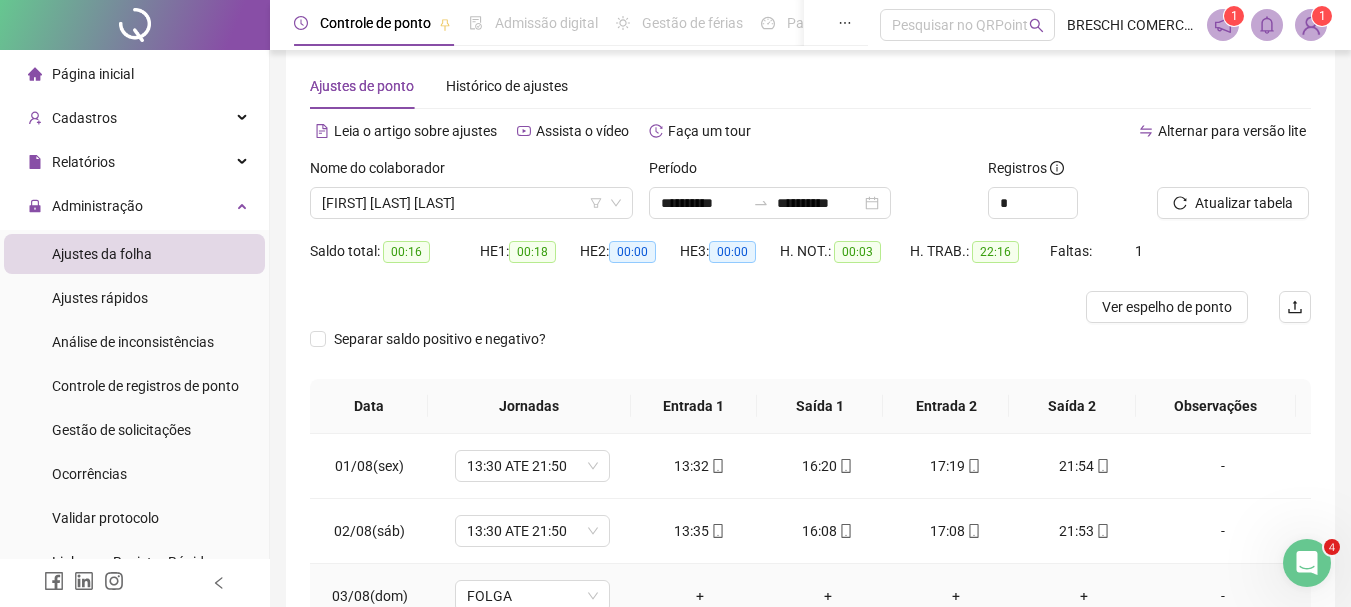 scroll, scrollTop: 0, scrollLeft: 0, axis: both 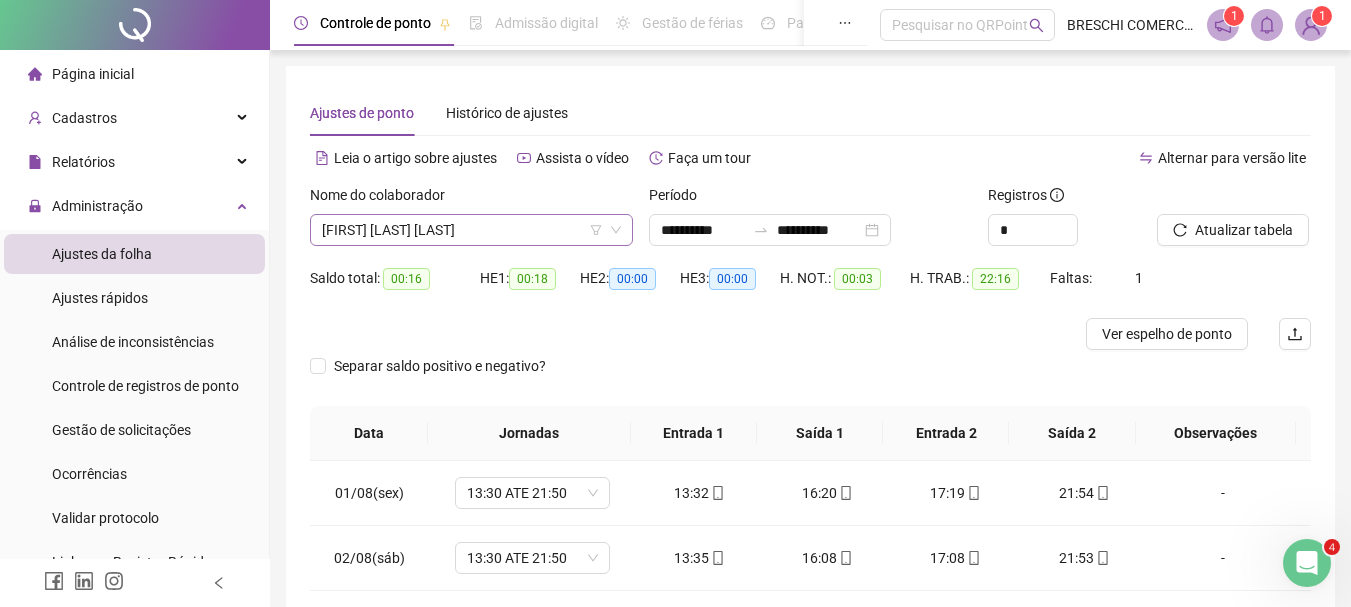 click on "[FIRST] [LAST] [LAST]" at bounding box center [471, 230] 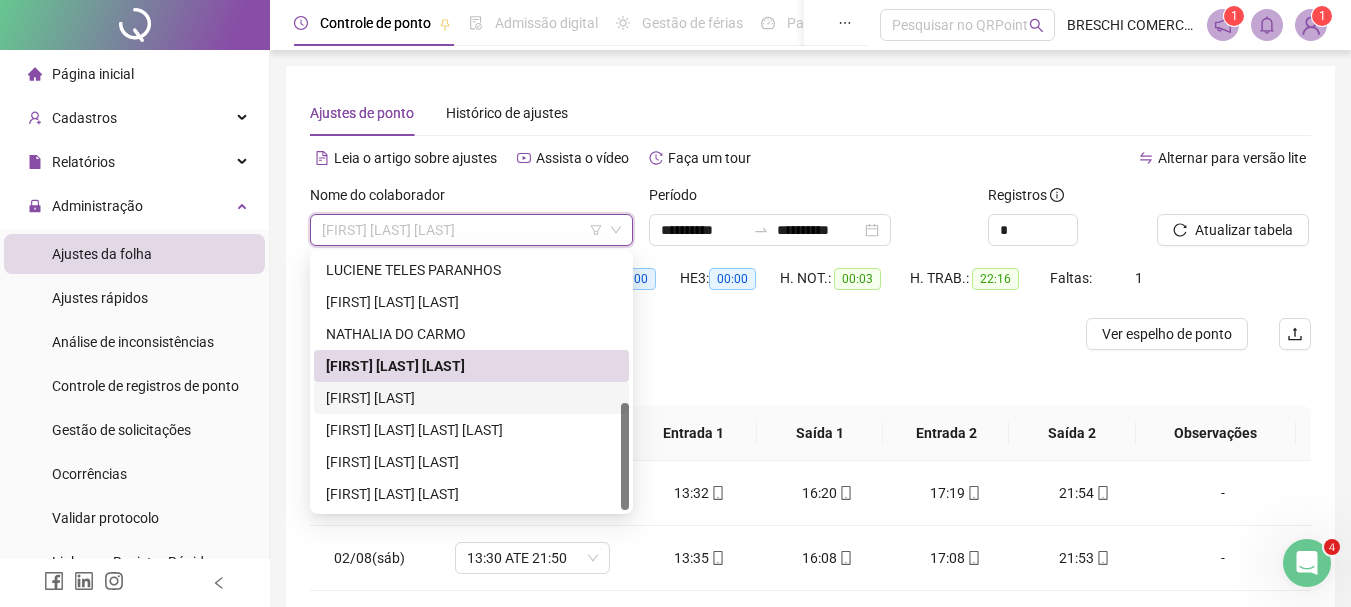 click on "[FIRST] [LAST]" at bounding box center (471, 398) 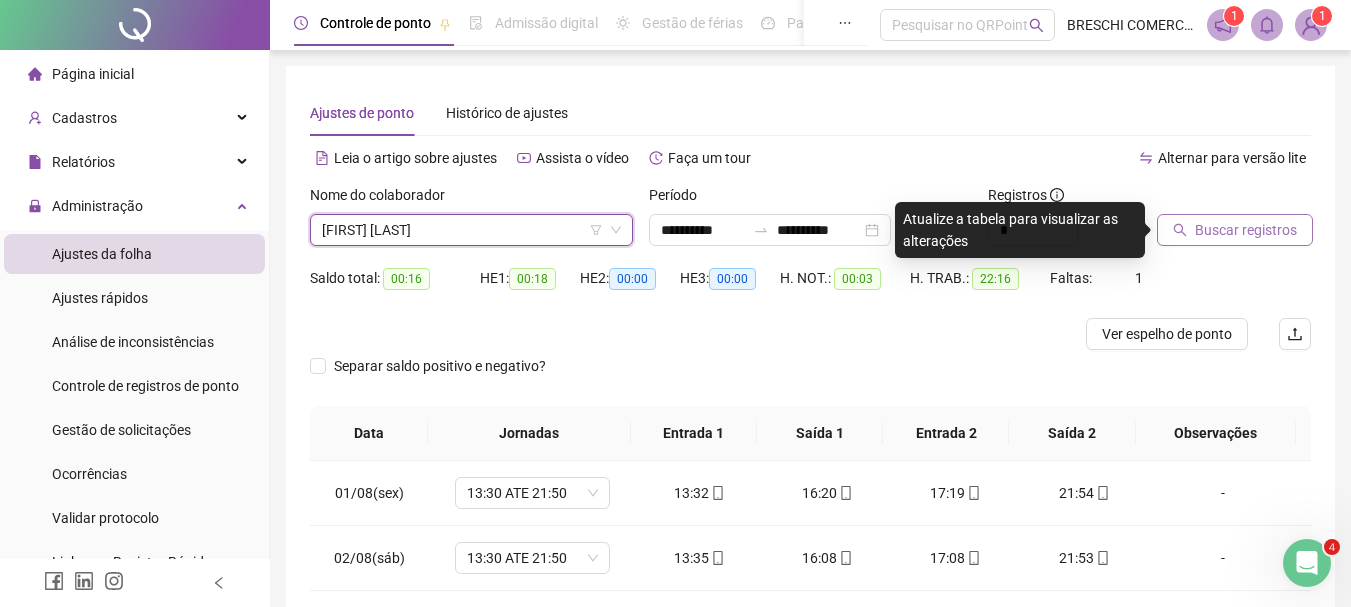 click 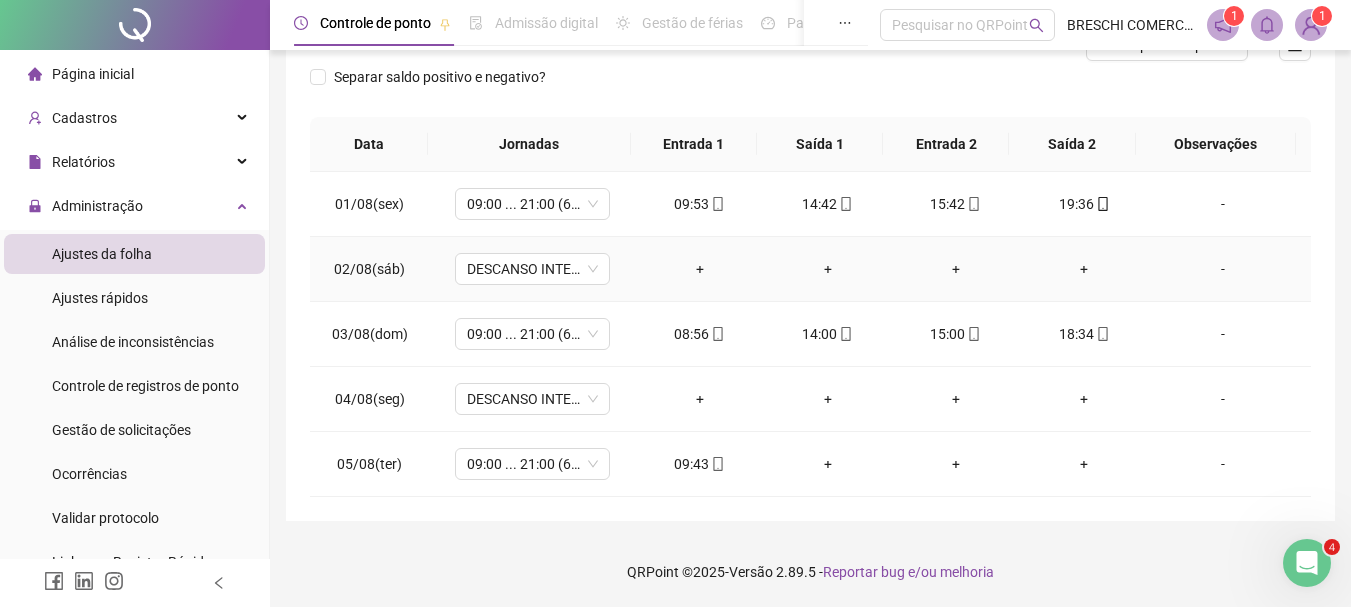 scroll, scrollTop: 0, scrollLeft: 0, axis: both 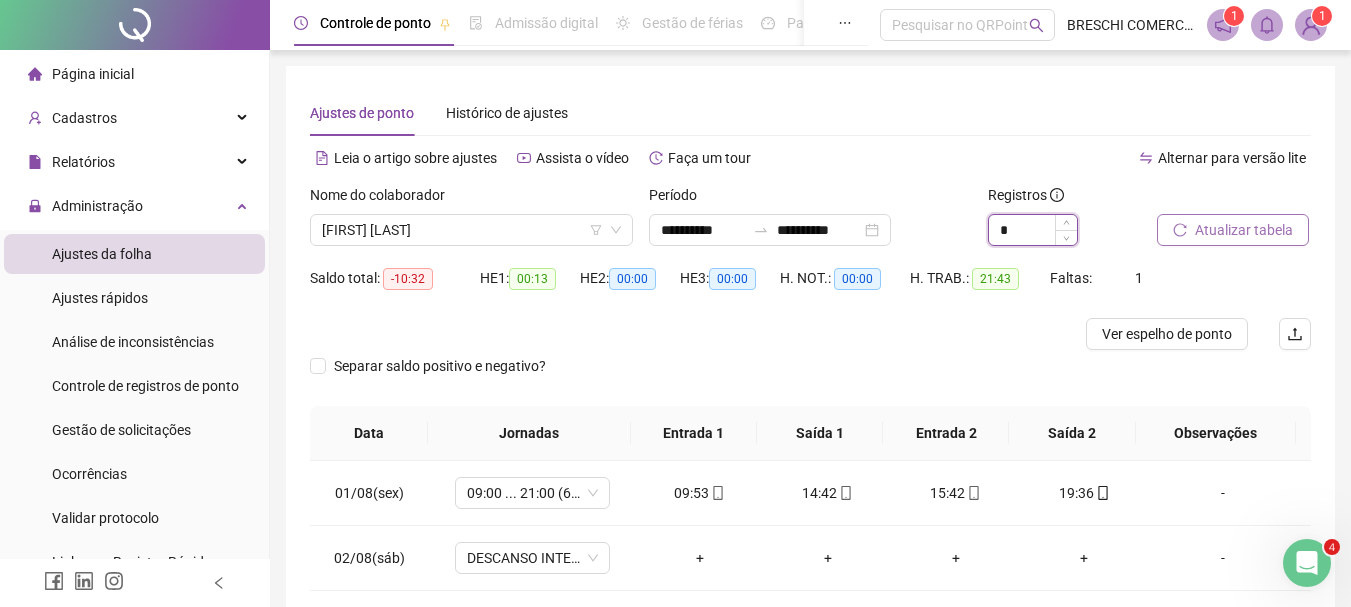click on "*" at bounding box center (1033, 230) 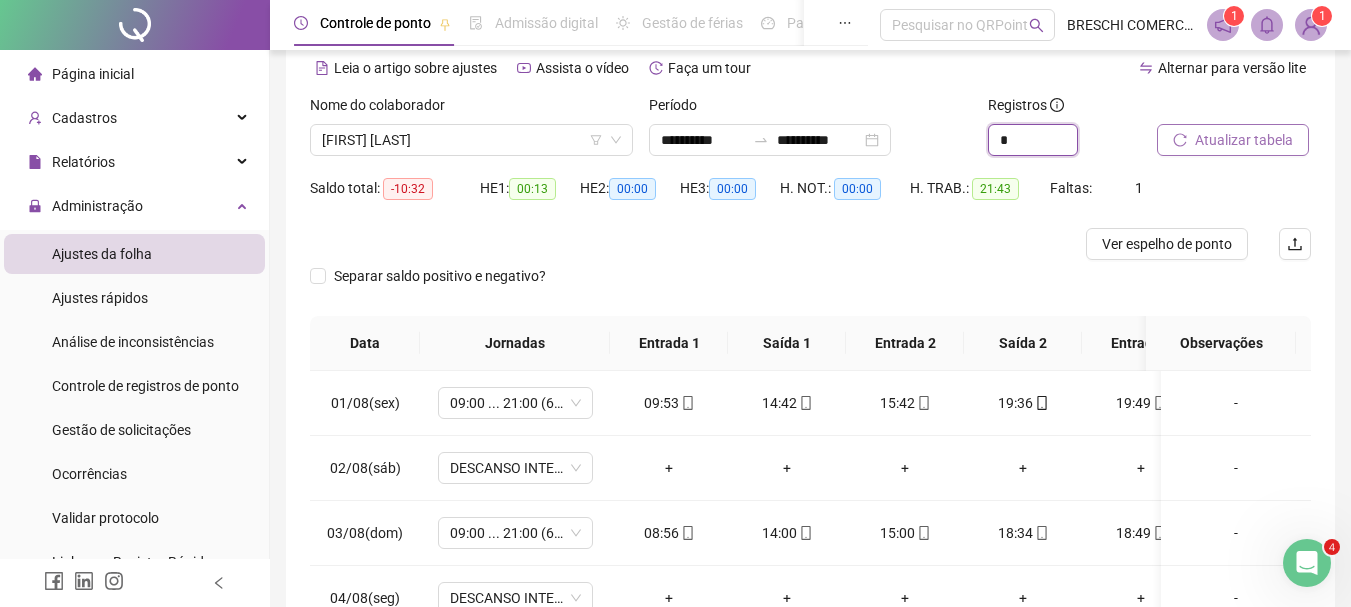 scroll, scrollTop: 300, scrollLeft: 0, axis: vertical 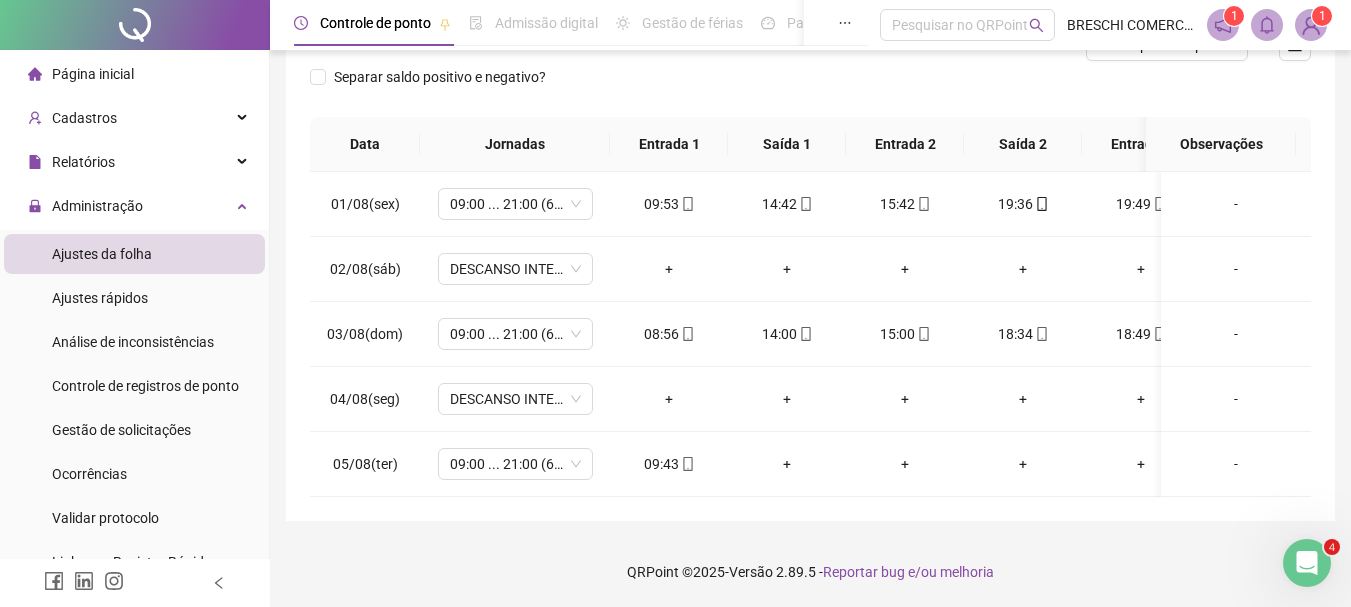 type on "*" 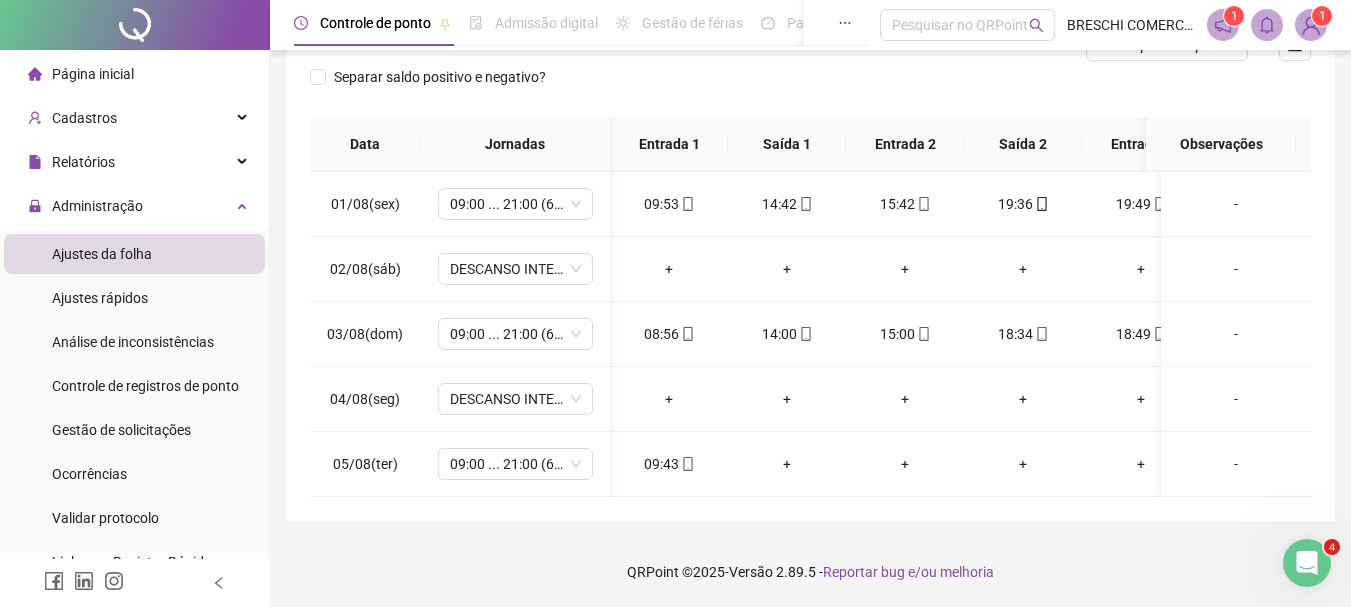 scroll, scrollTop: 0, scrollLeft: 40, axis: horizontal 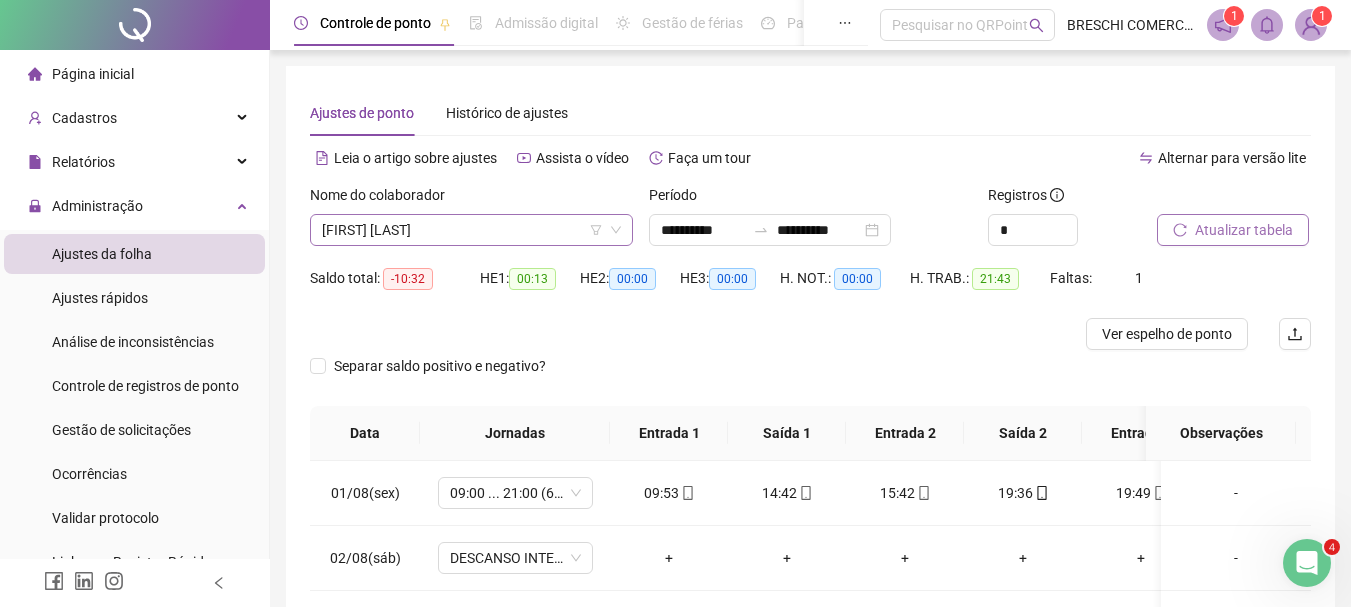 click on "[FIRST] [LAST]" at bounding box center (471, 230) 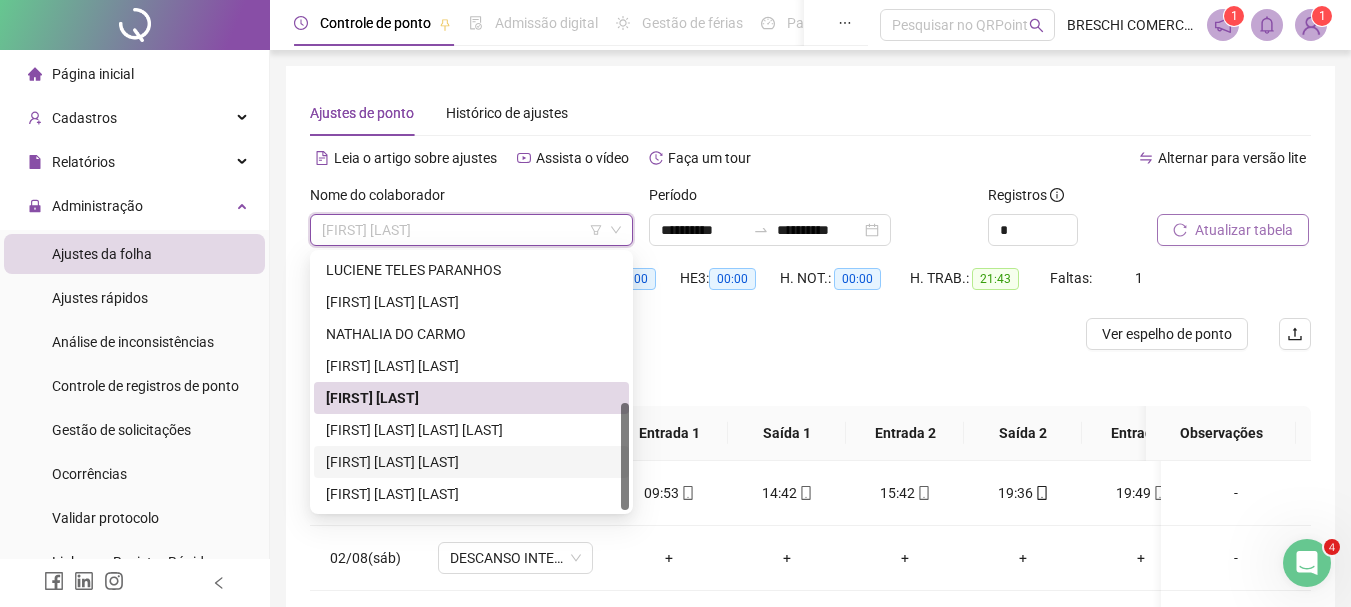click on "[FIRST] [LAST] [LAST]" at bounding box center [471, 462] 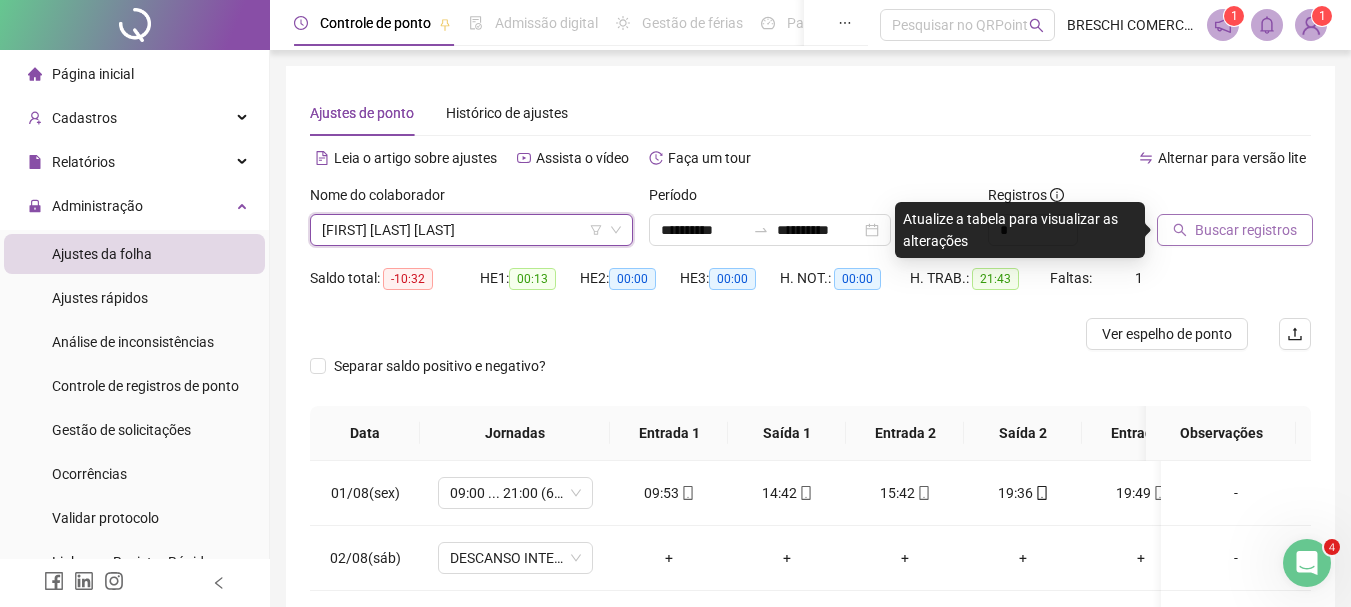 click on "Buscar registros" at bounding box center [1246, 230] 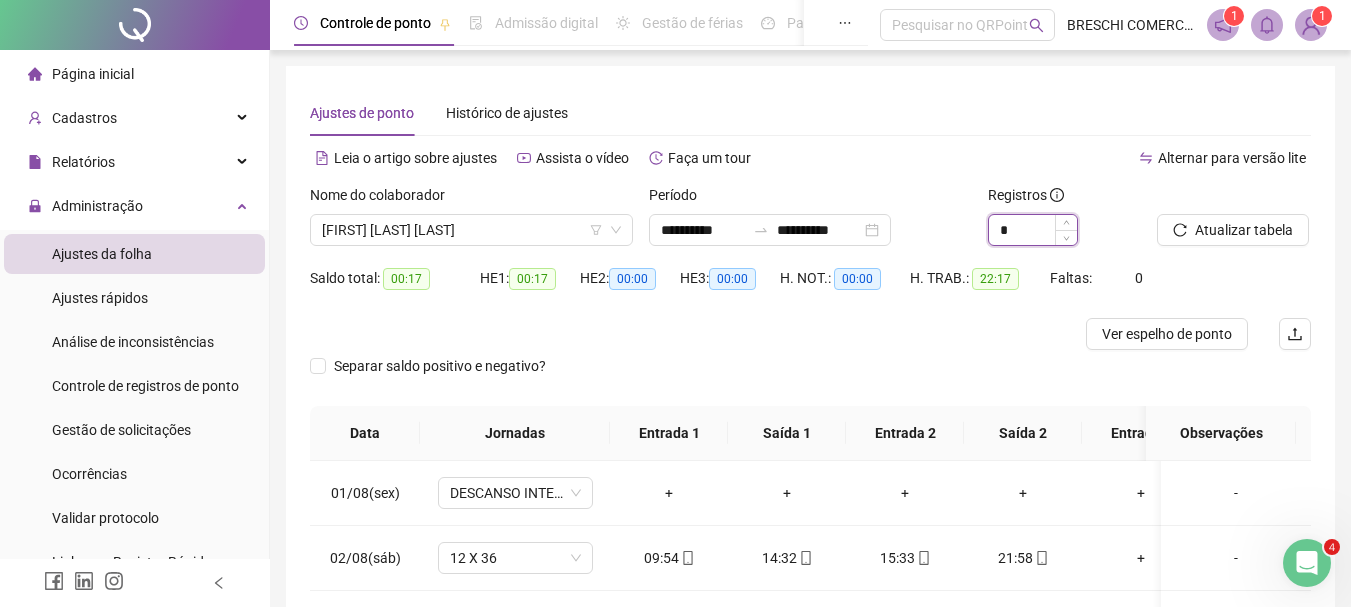 click on "*" at bounding box center (1033, 230) 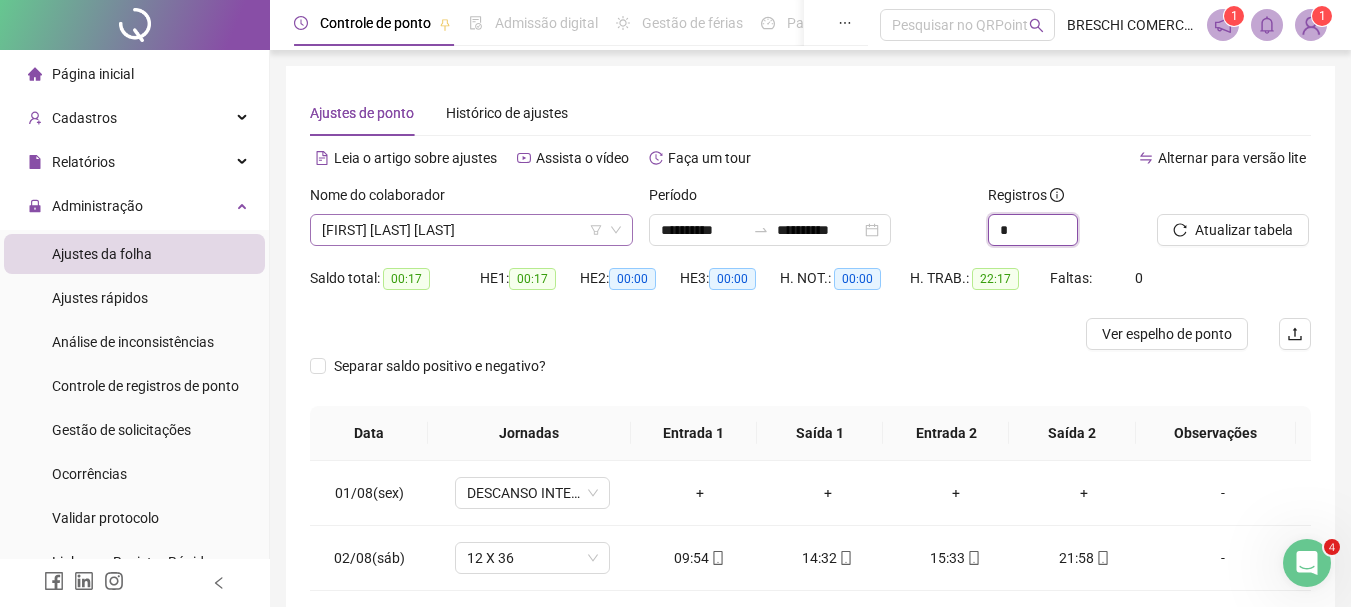 click on "[FIRST] [LAST] [LAST]" at bounding box center [471, 230] 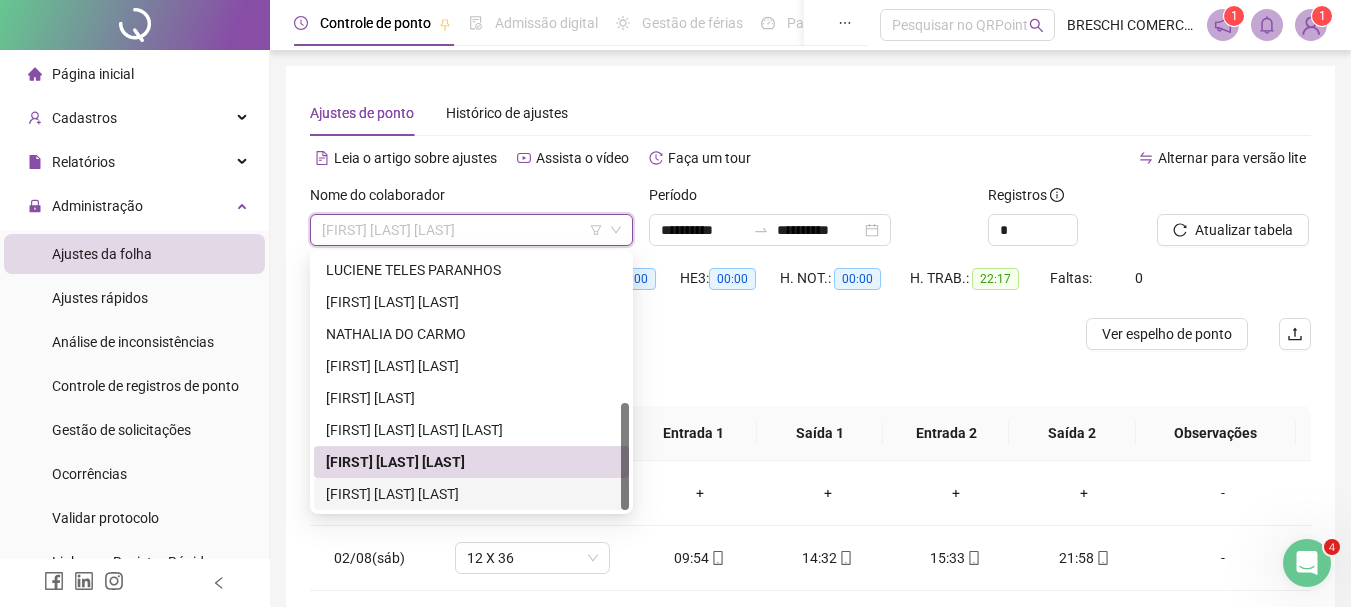 click on "[FIRST] [LAST] [LAST]" at bounding box center [471, 494] 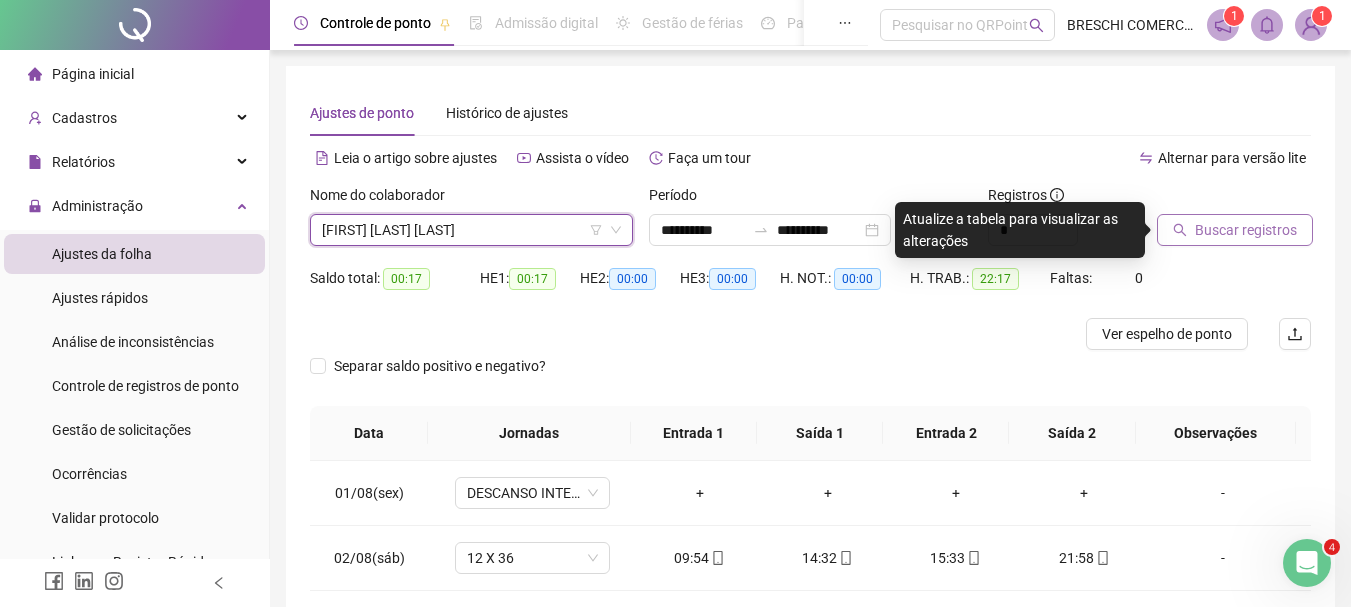 click on "Buscar registros" at bounding box center (1235, 230) 